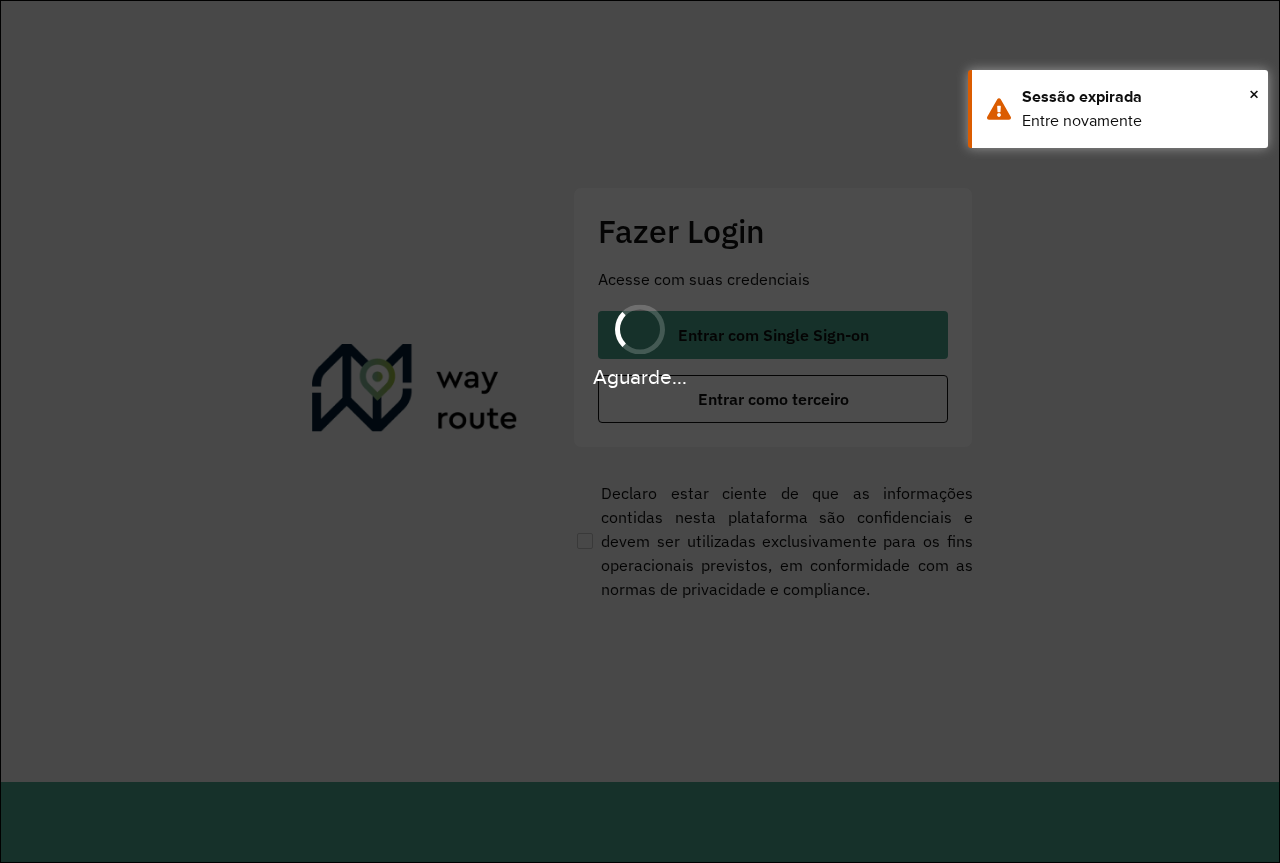 scroll, scrollTop: 0, scrollLeft: 0, axis: both 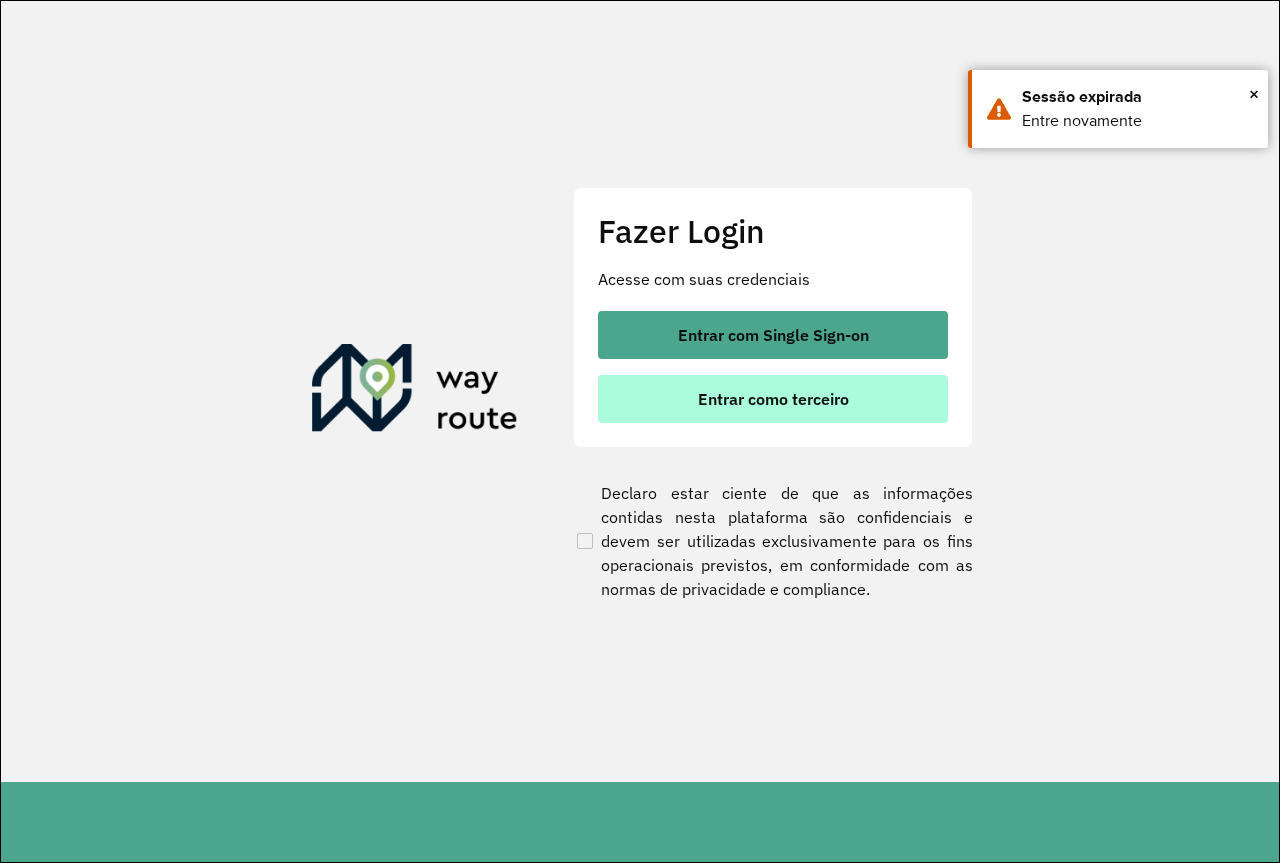 click on "Entrar como terceiro" at bounding box center [773, 399] 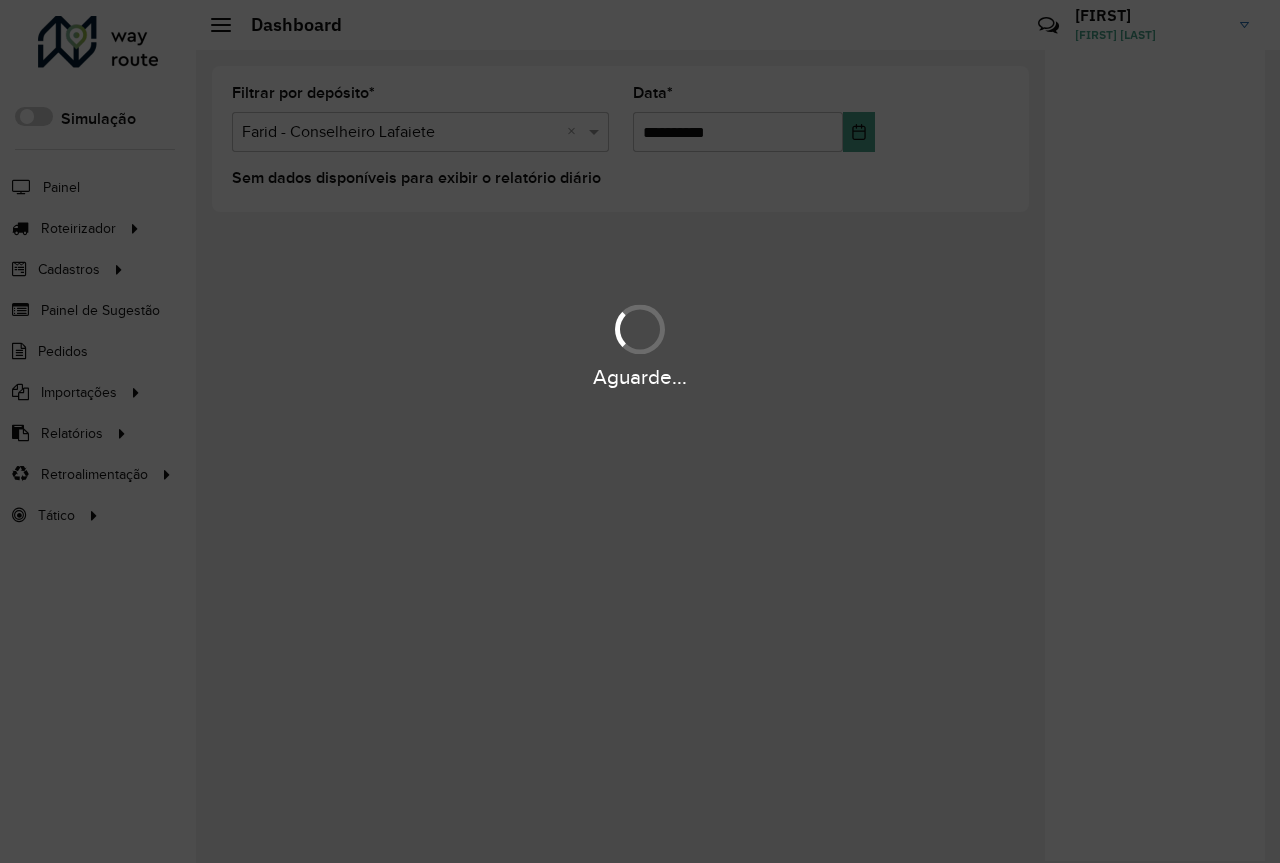 scroll, scrollTop: 0, scrollLeft: 0, axis: both 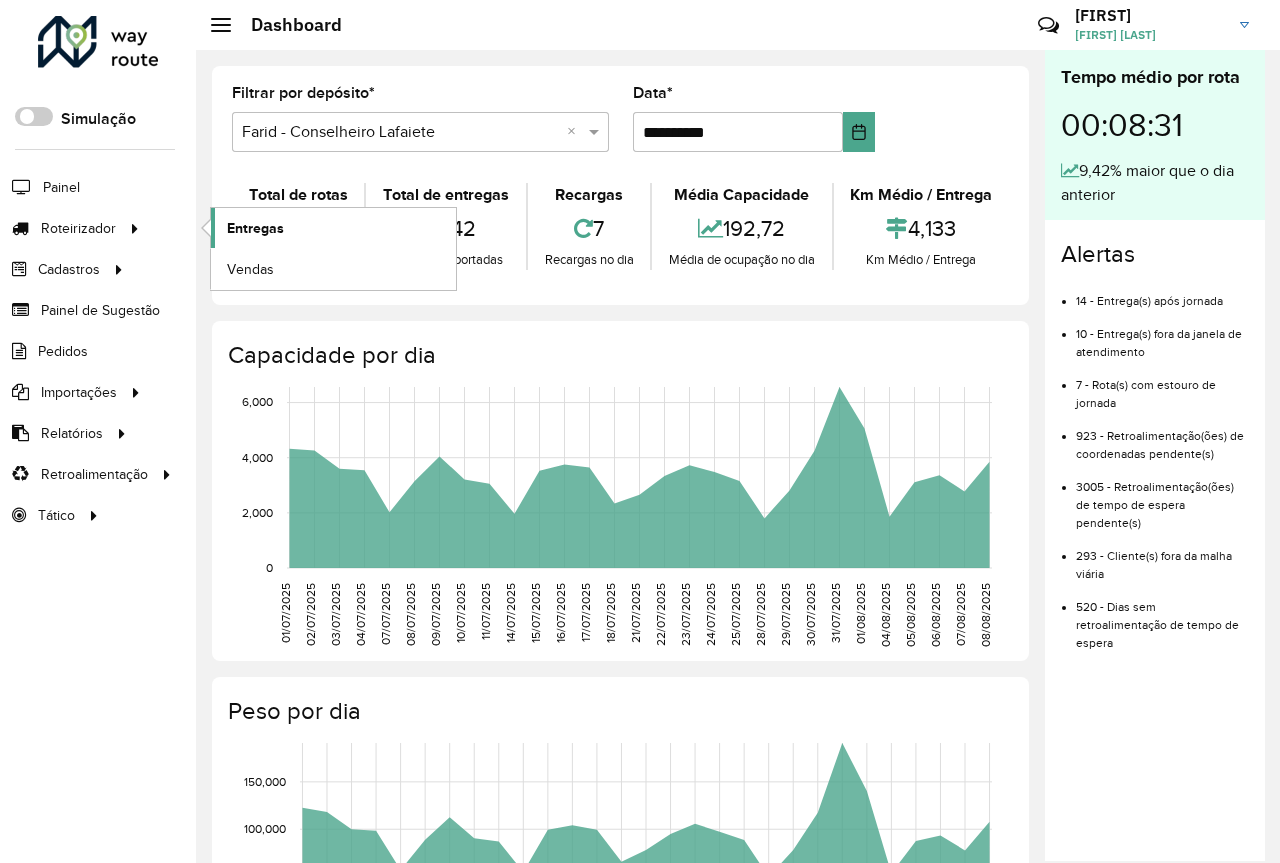 click on "Entregas" 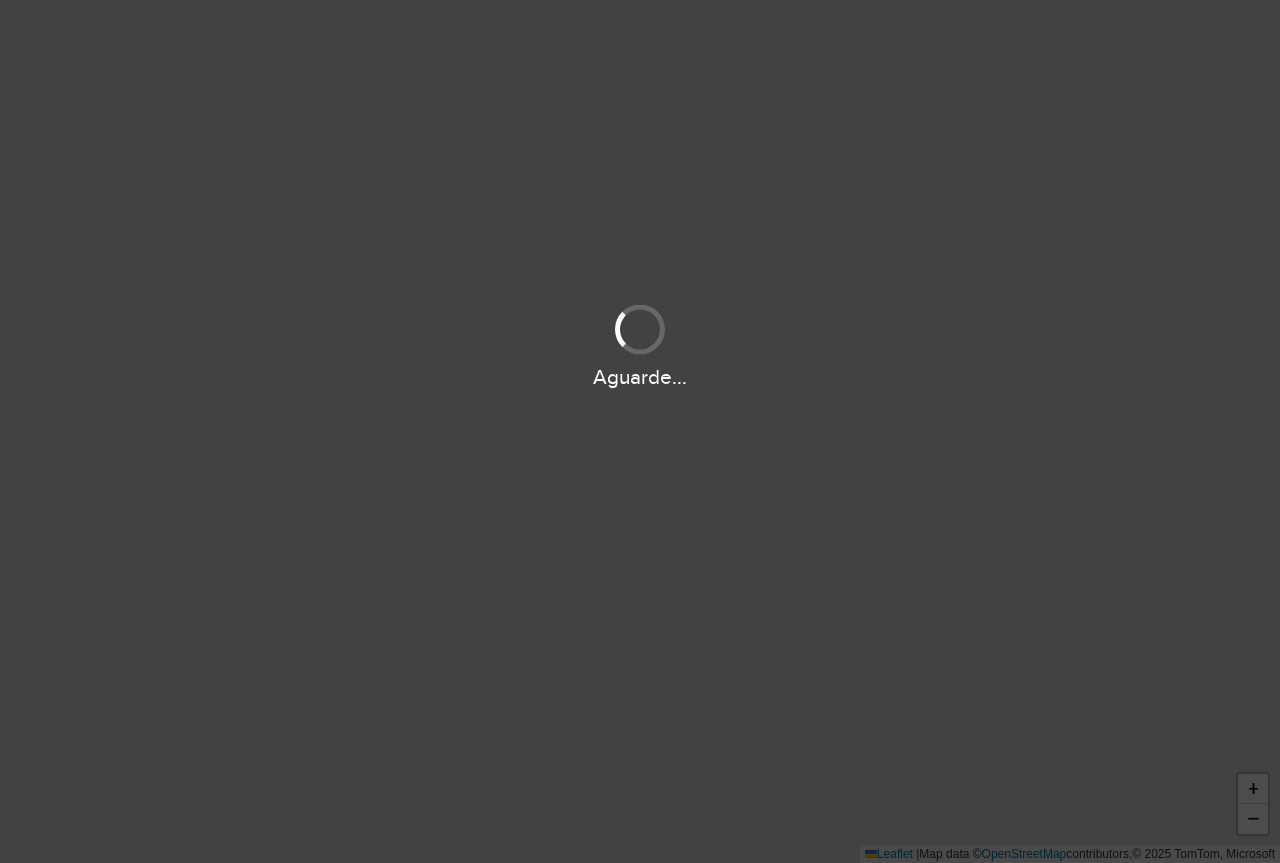 scroll, scrollTop: 0, scrollLeft: 0, axis: both 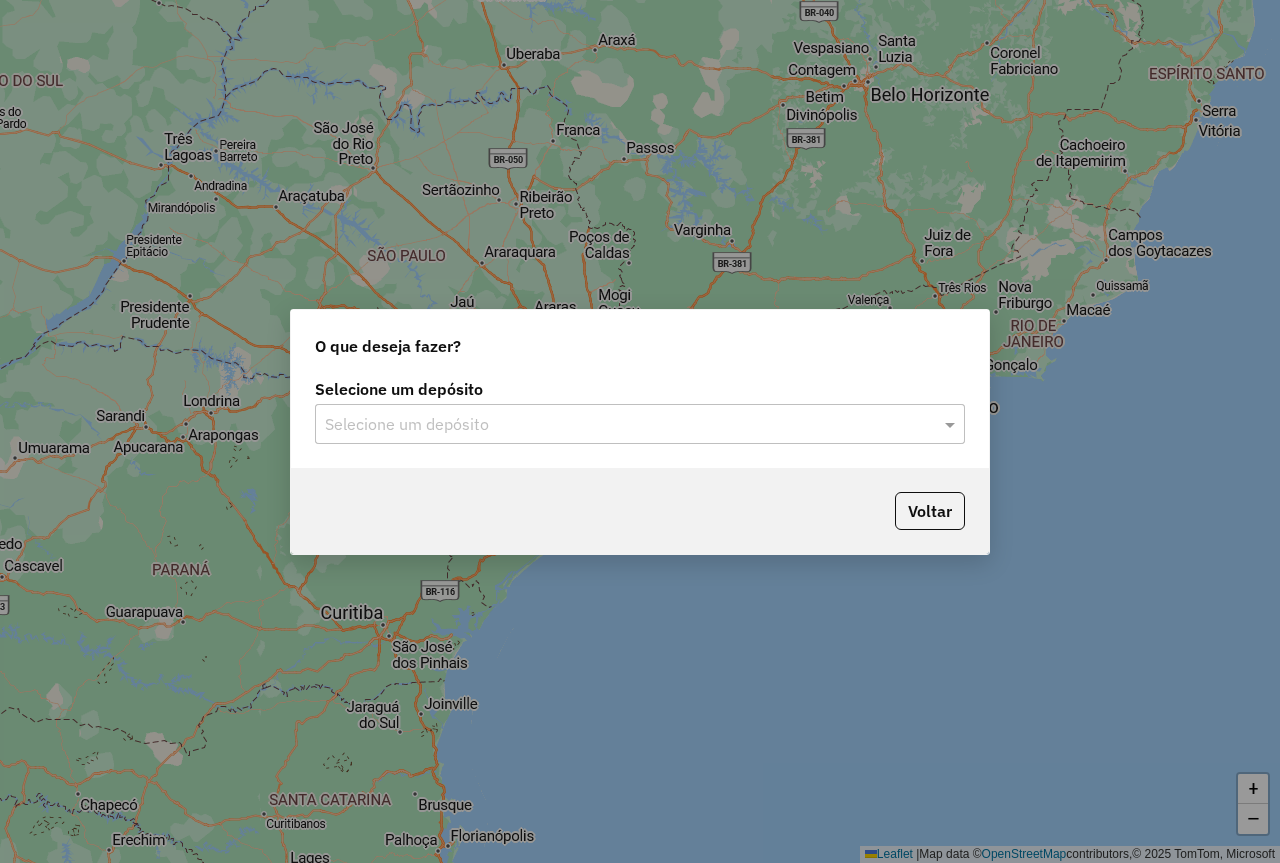 click on "Selecione um depósito" 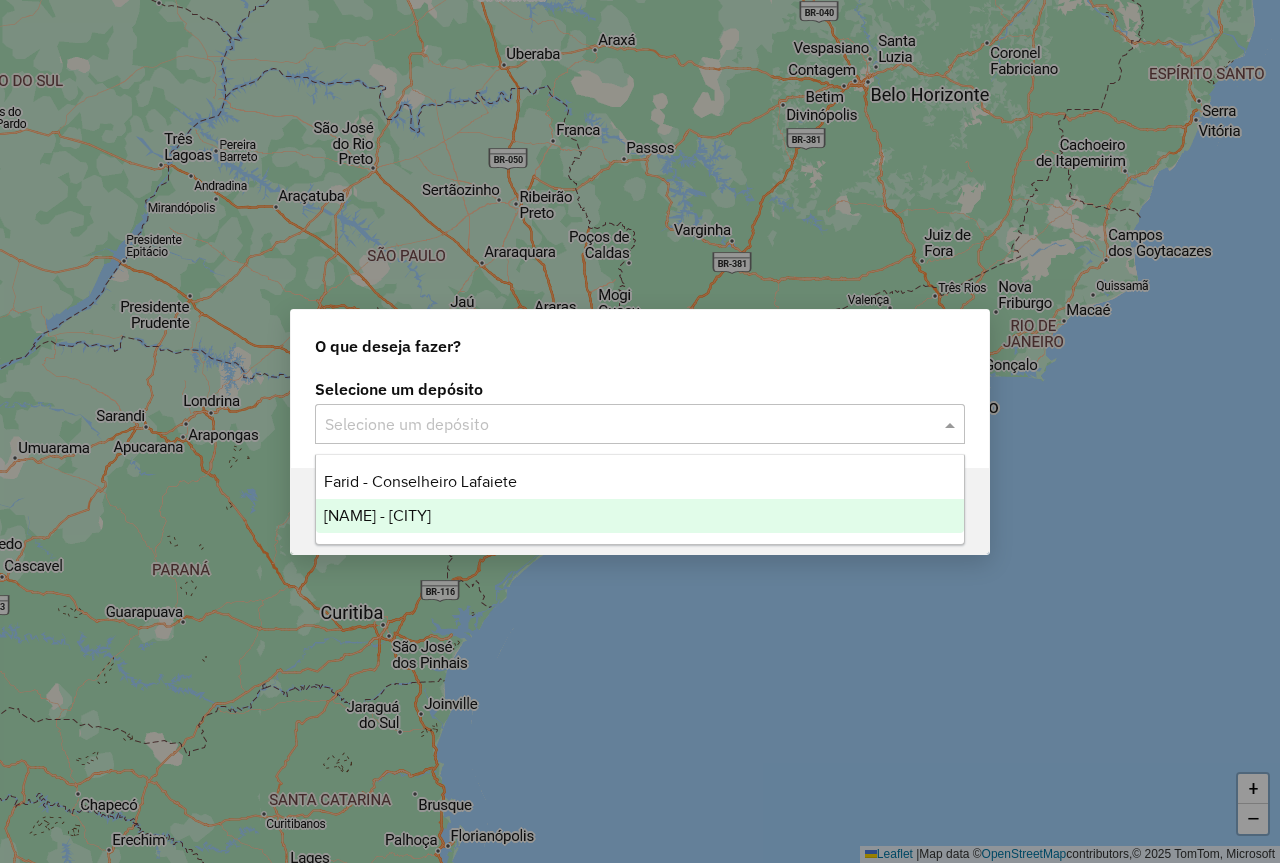 click on "[NAME] - [CITY]" at bounding box center (377, 515) 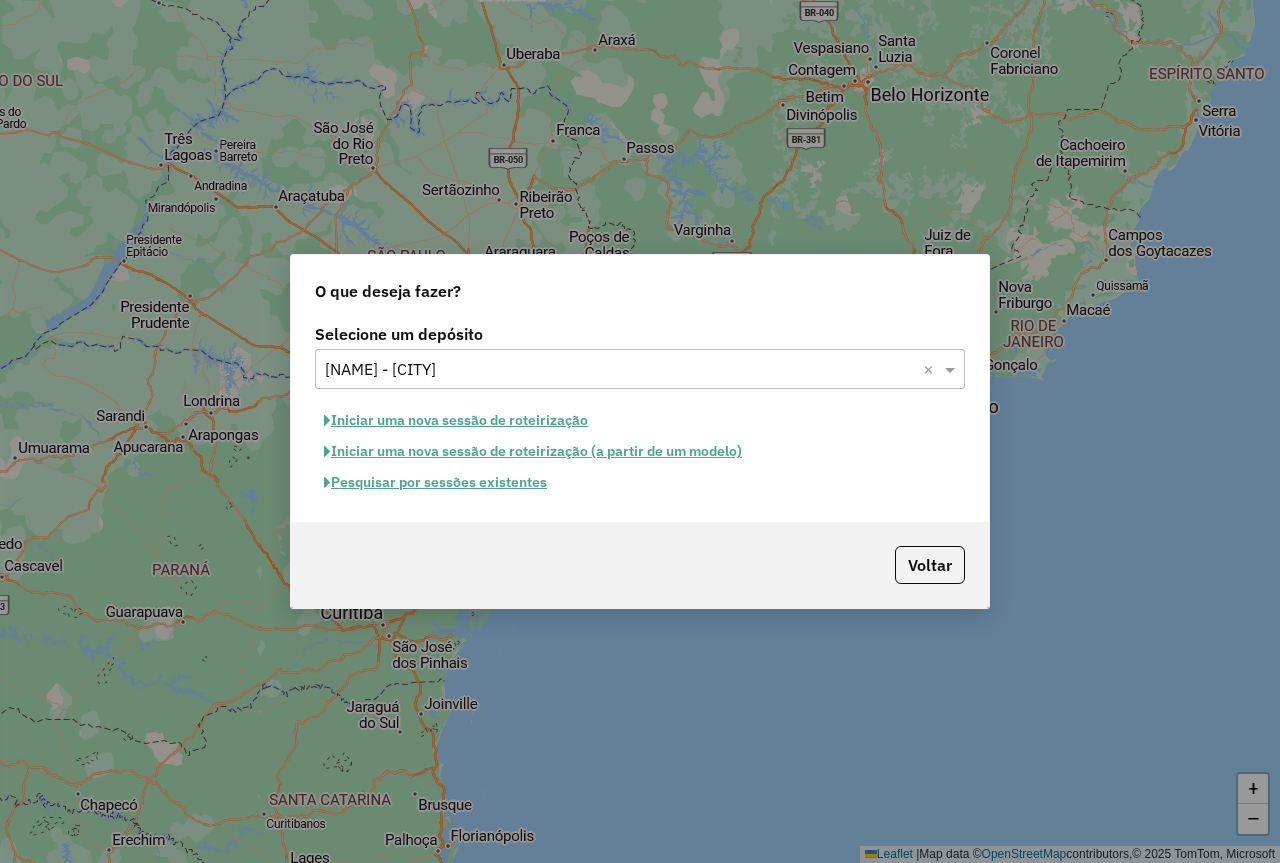 click on "Pesquisar por sessões existentes" 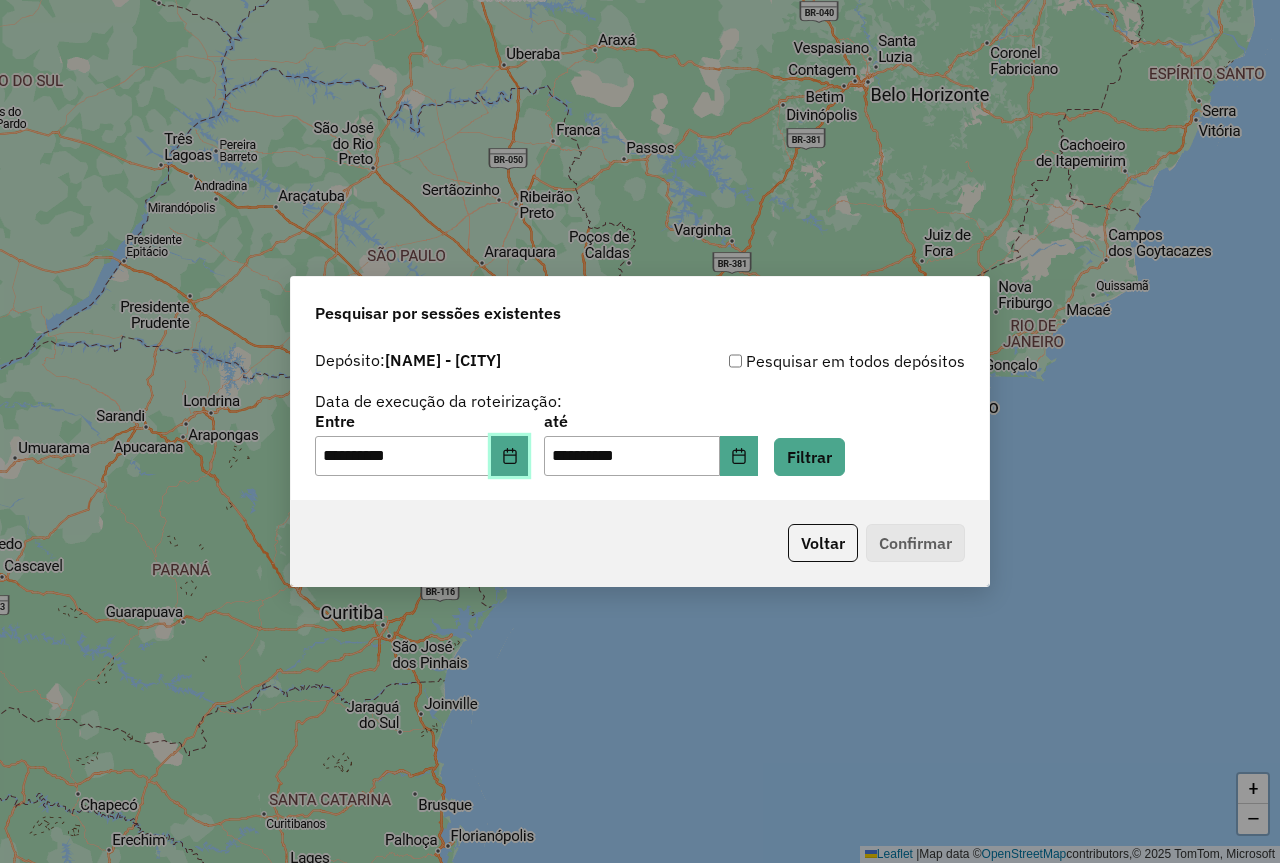 click 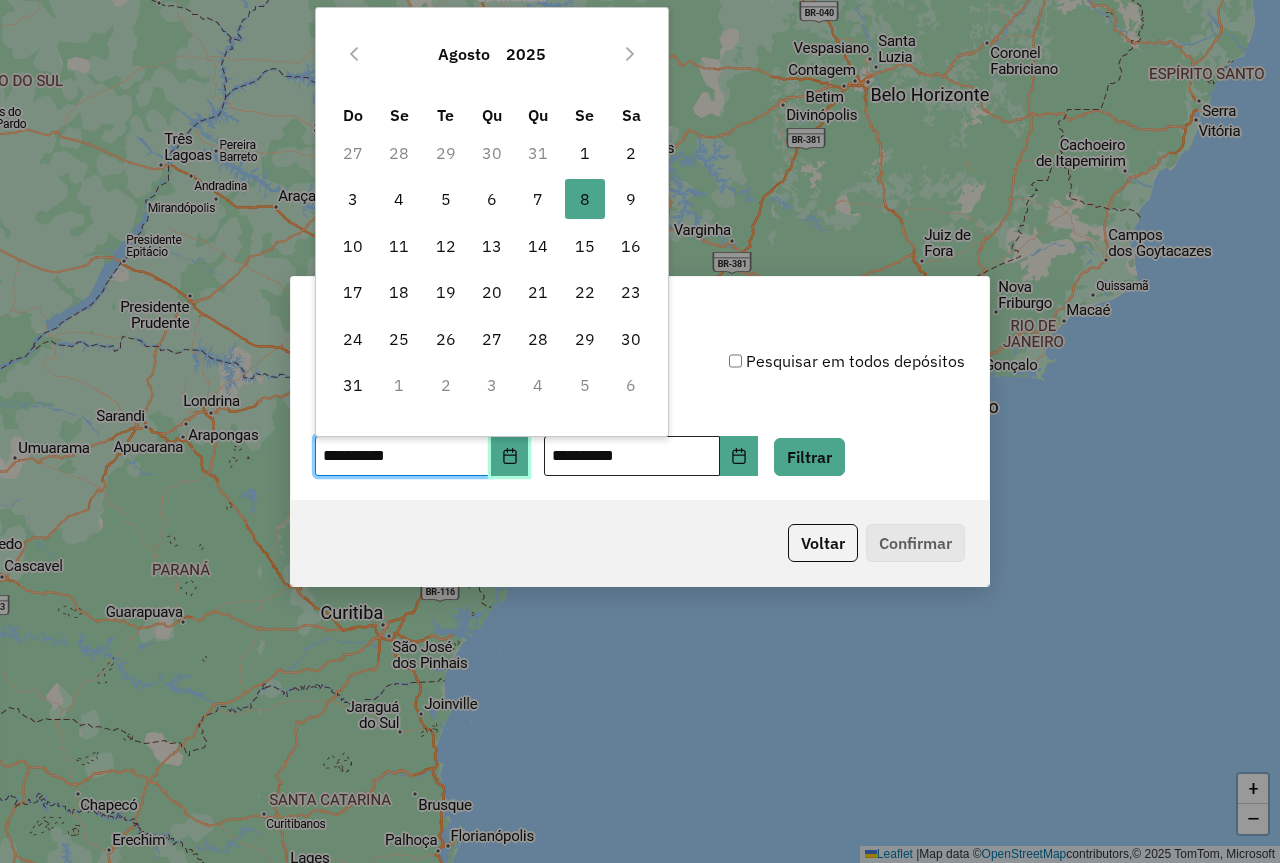 drag, startPoint x: 529, startPoint y: 457, endPoint x: 648, endPoint y: 464, distance: 119.2057 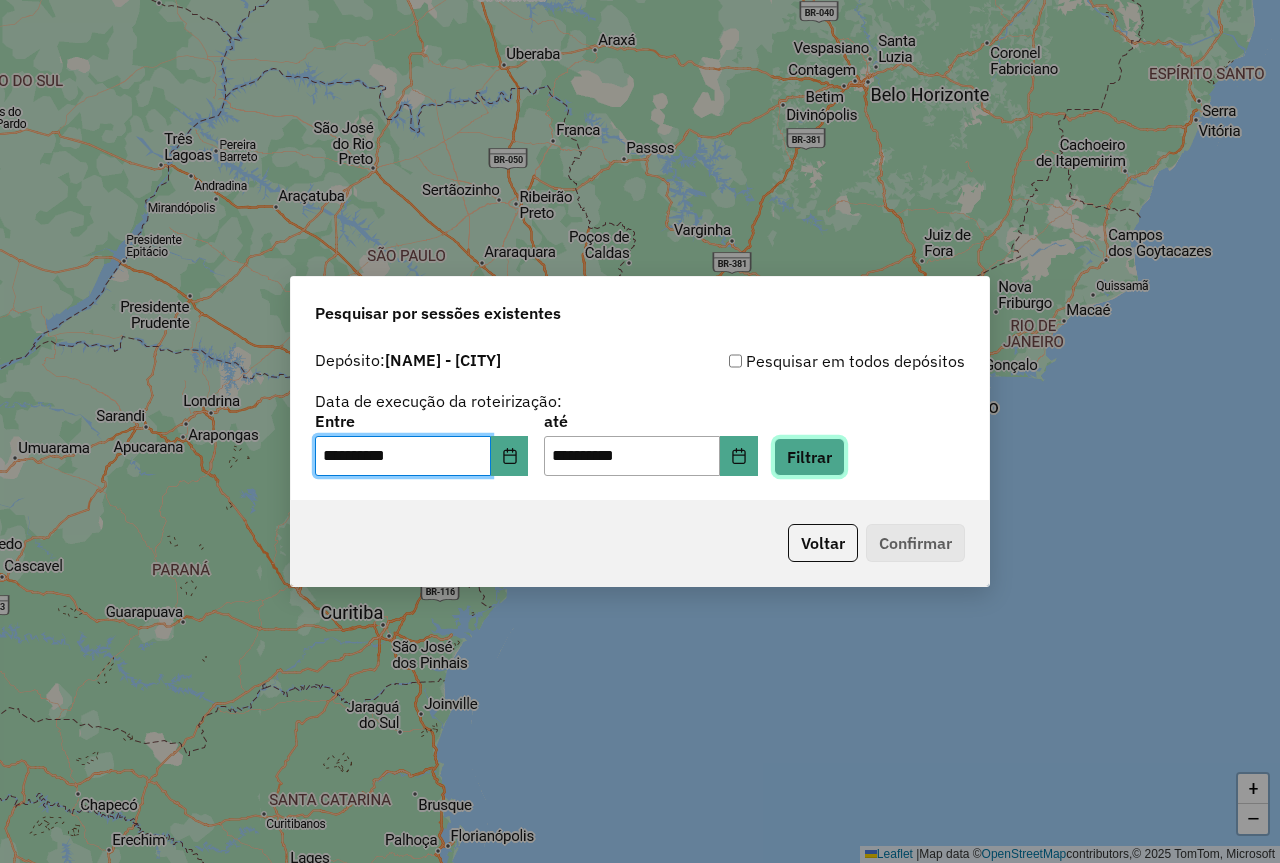click on "Filtrar" 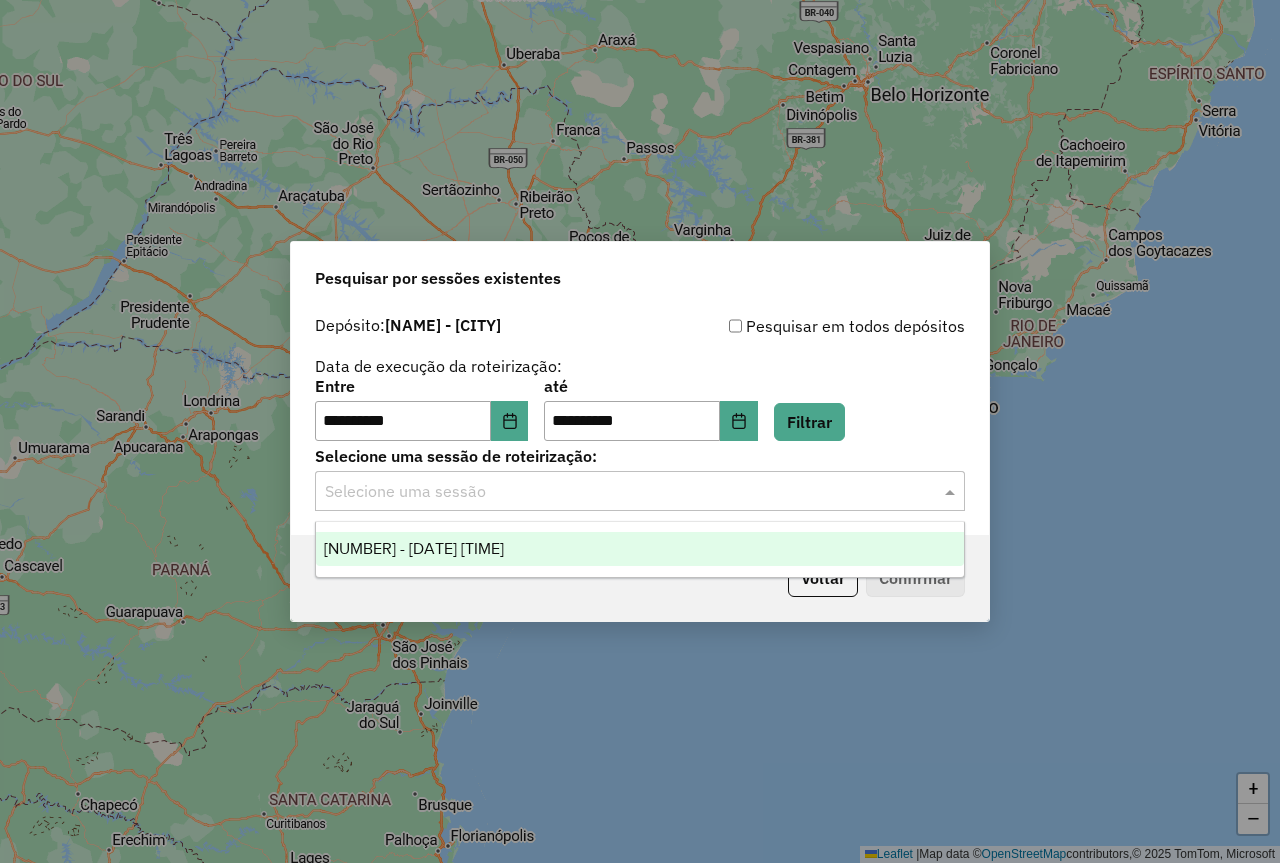 click 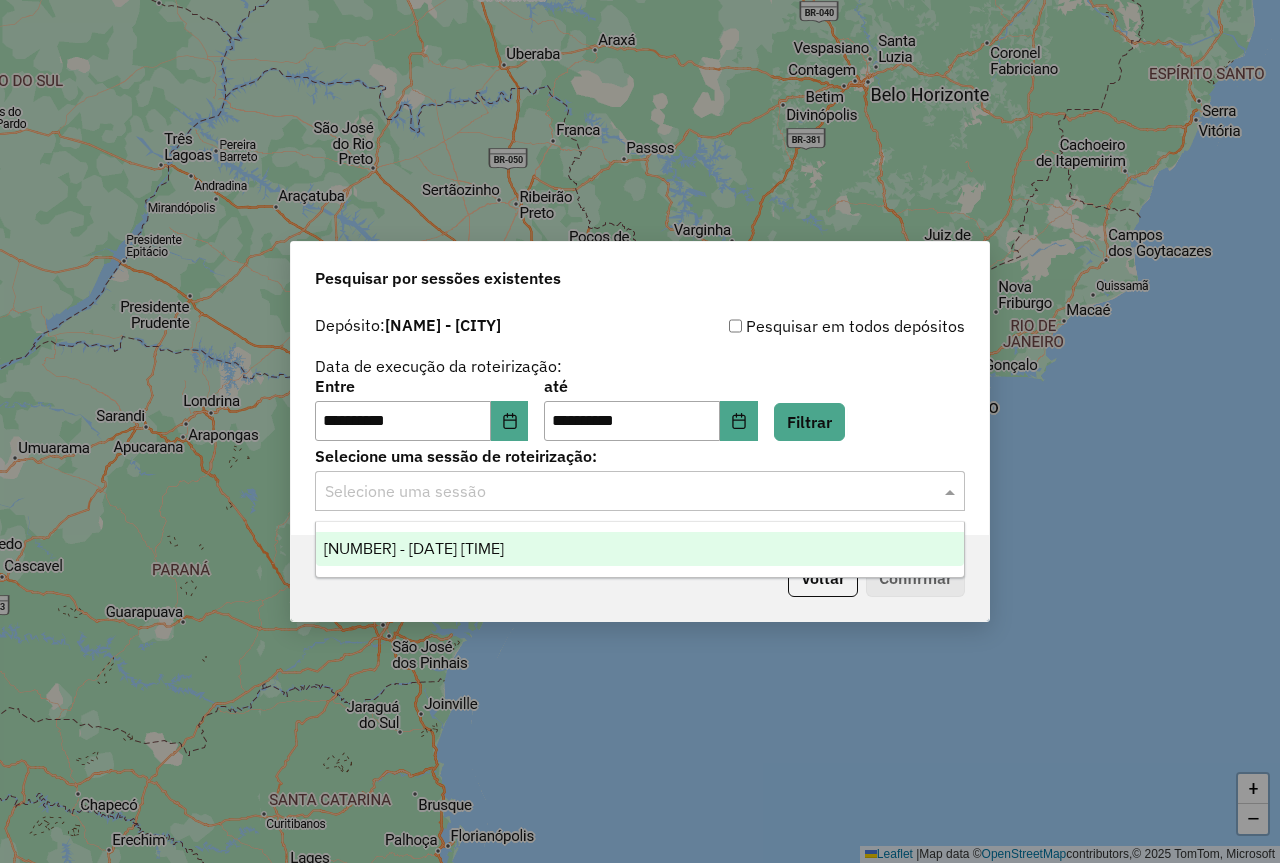 click on "[NUMBER] - [DATE] [TIME]" at bounding box center [640, 549] 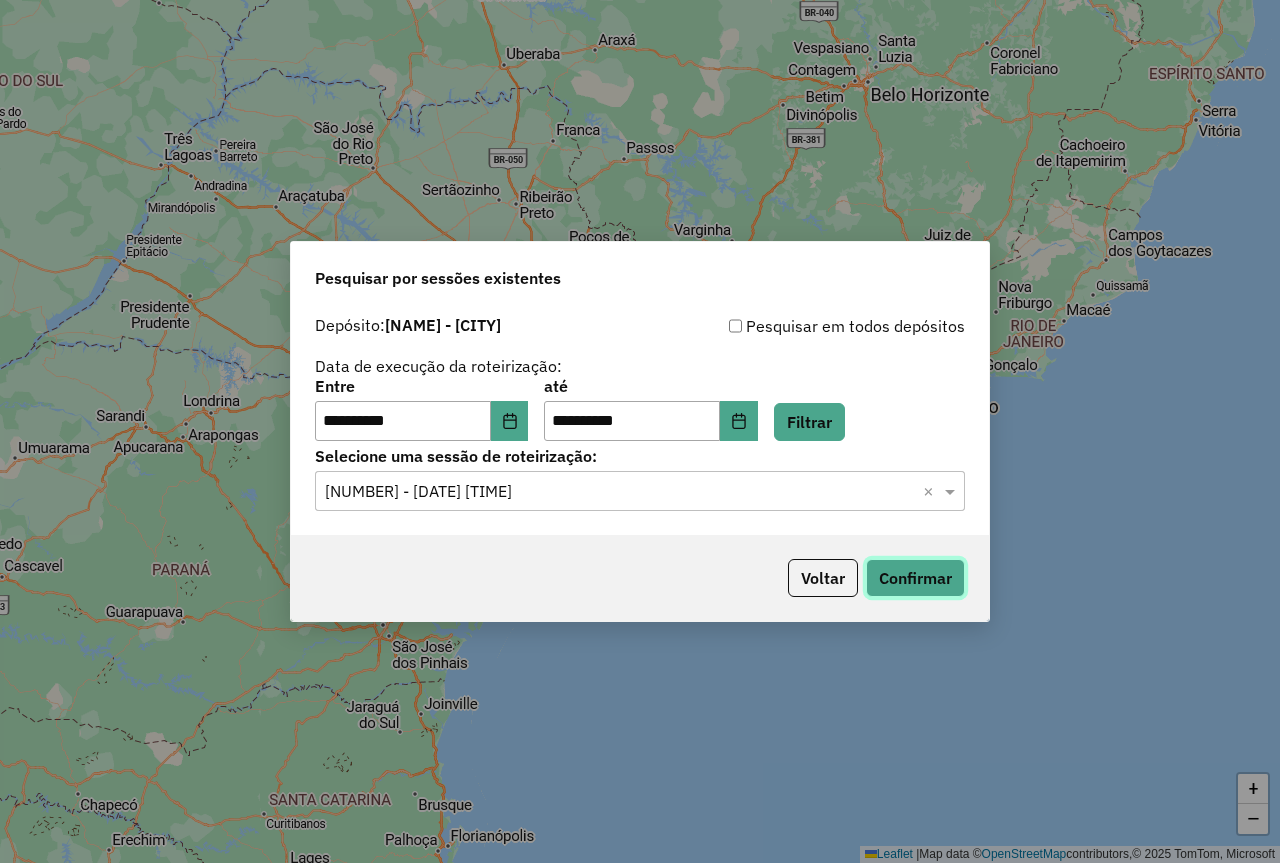 click on "Confirmar" 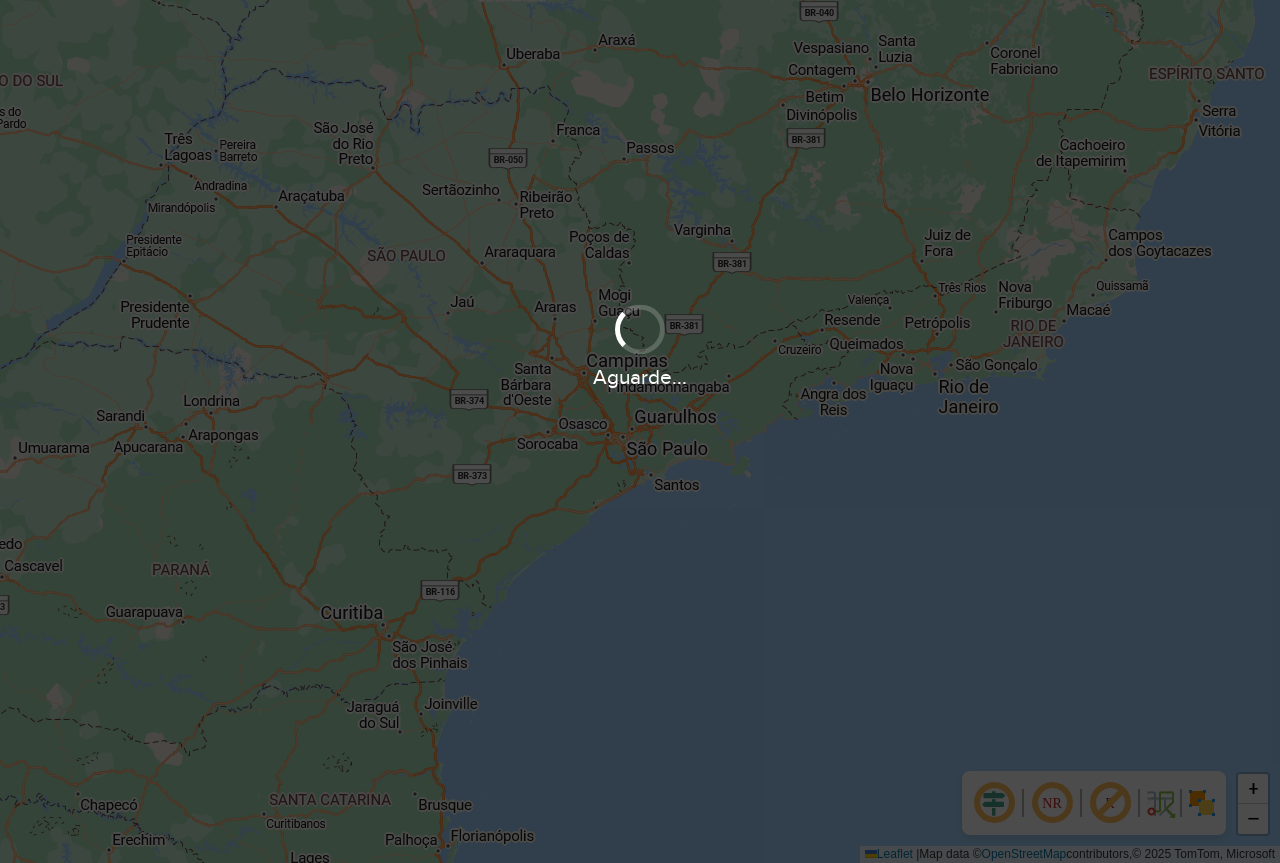 scroll, scrollTop: 0, scrollLeft: 0, axis: both 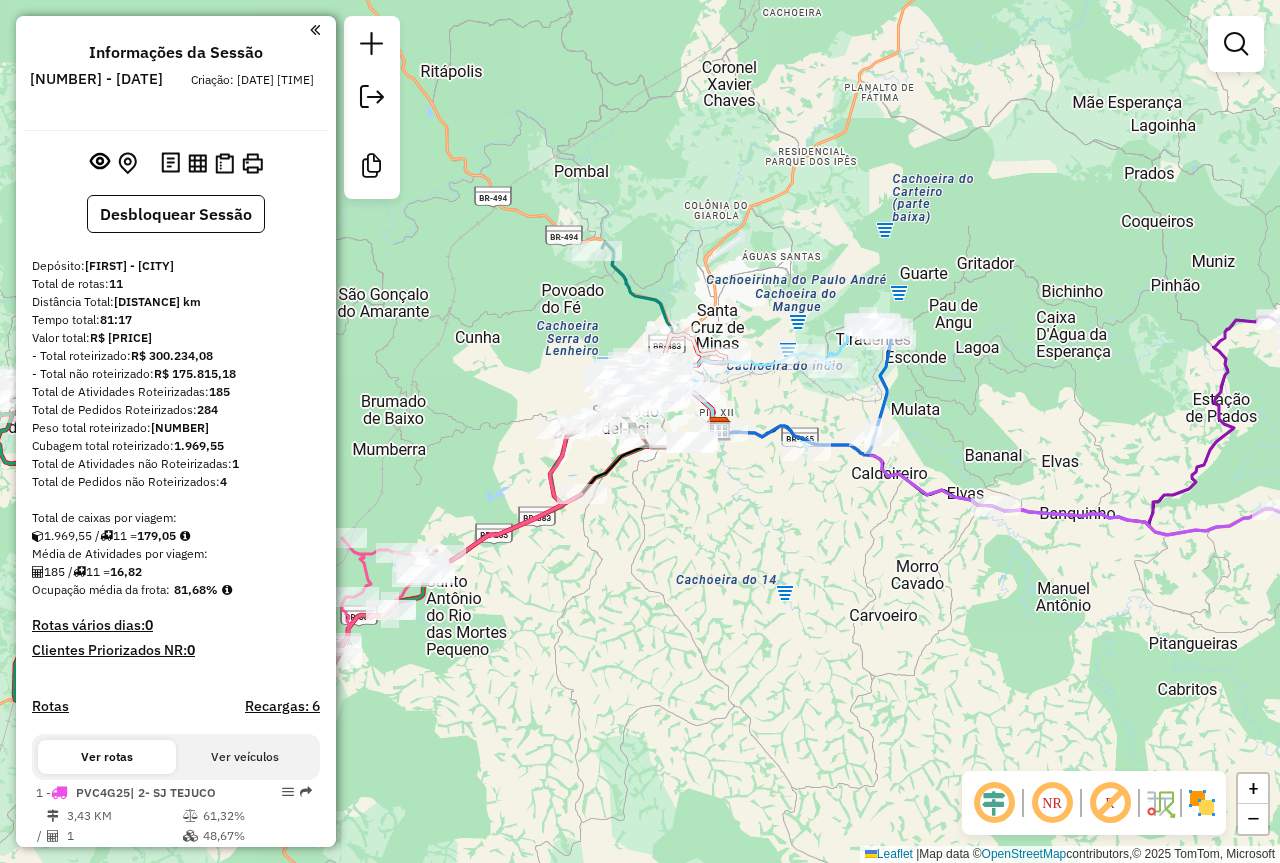 drag, startPoint x: 791, startPoint y: 500, endPoint x: 710, endPoint y: 510, distance: 81.61495 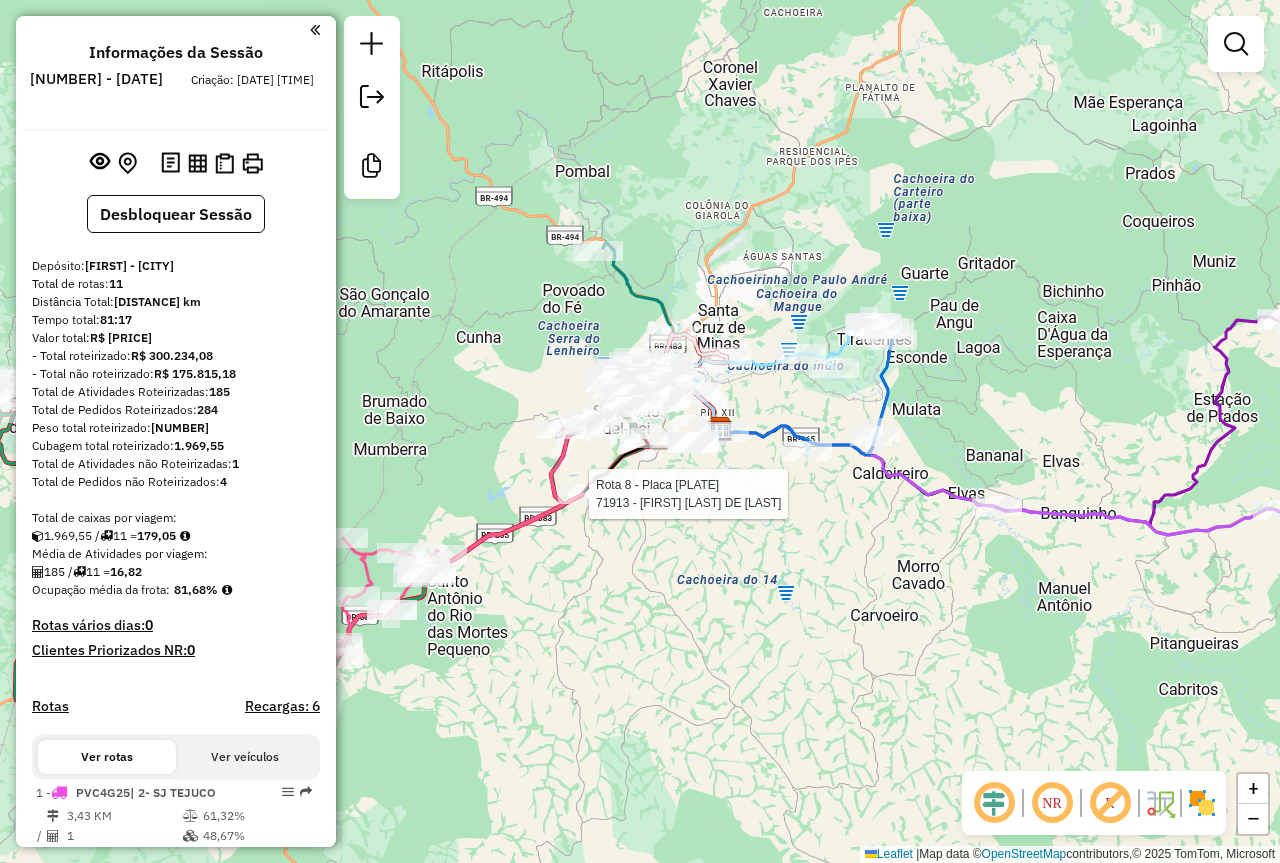 select on "**********" 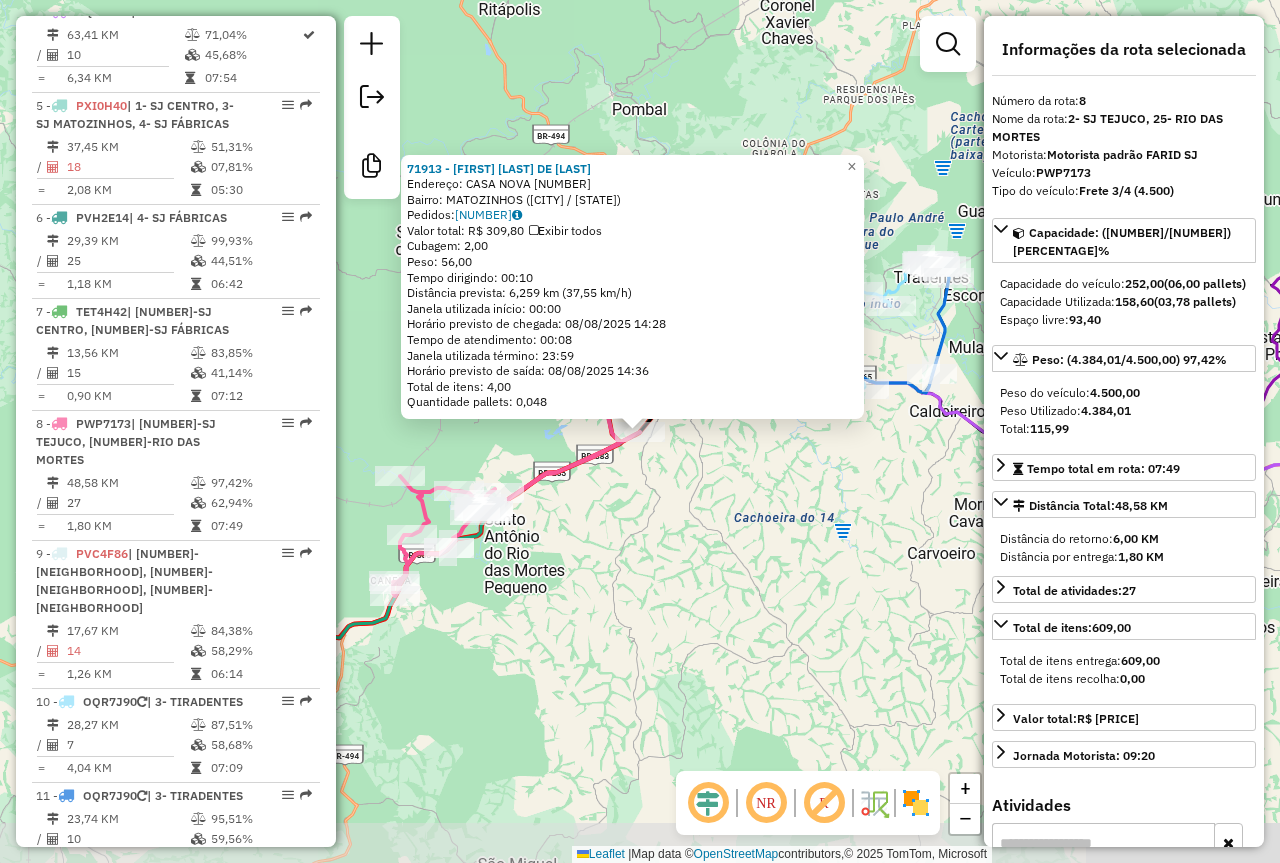 scroll, scrollTop: 1477, scrollLeft: 0, axis: vertical 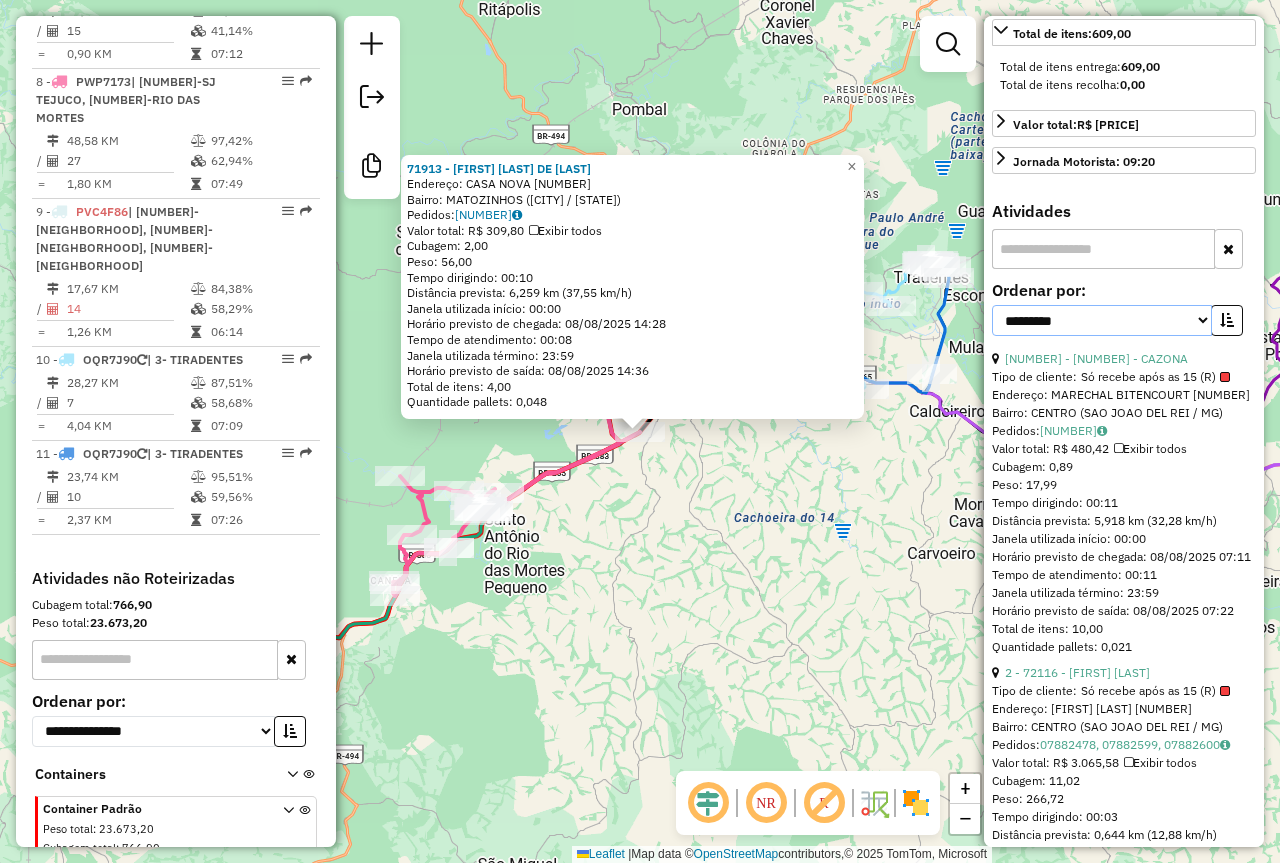 click on "**********" at bounding box center (1102, 320) 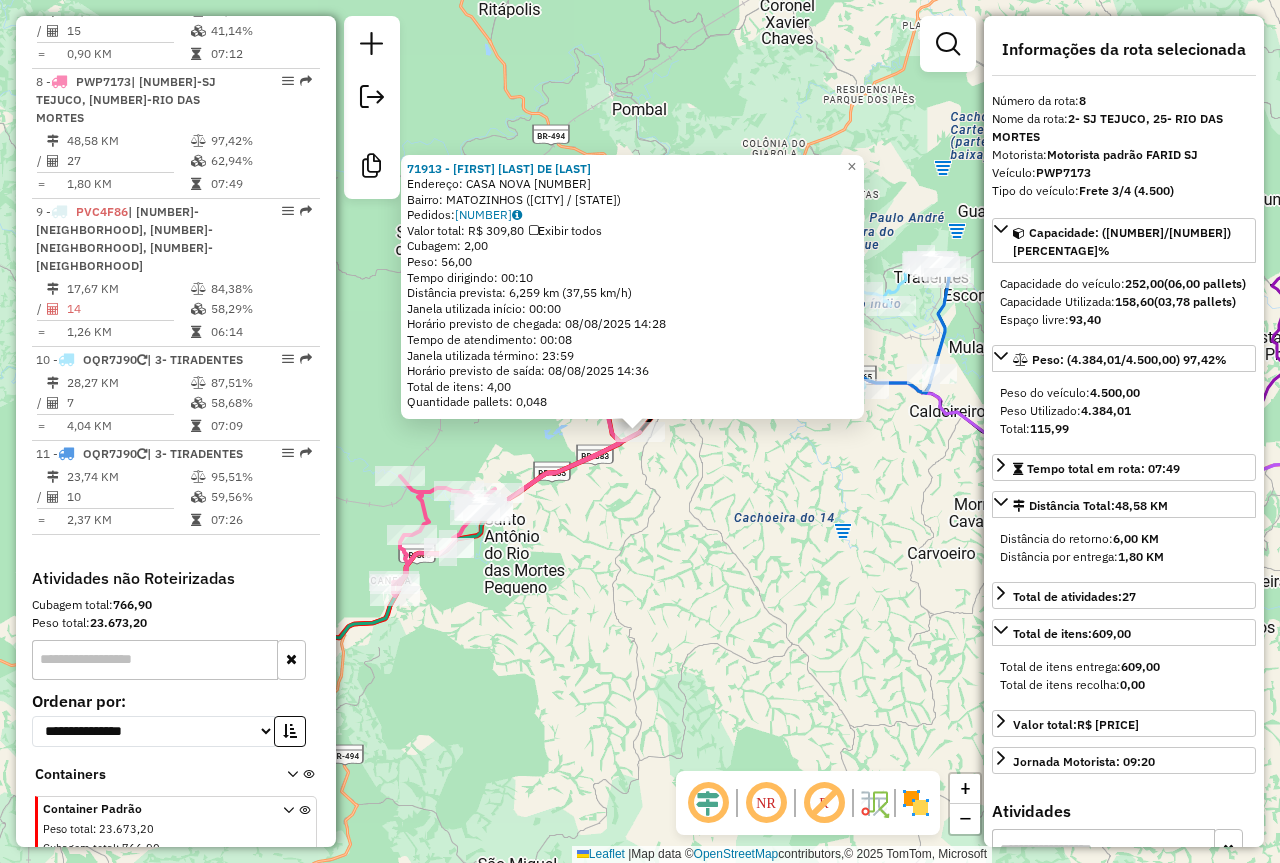 drag, startPoint x: 1125, startPoint y: 265, endPoint x: 1168, endPoint y: 263, distance: 43.046486 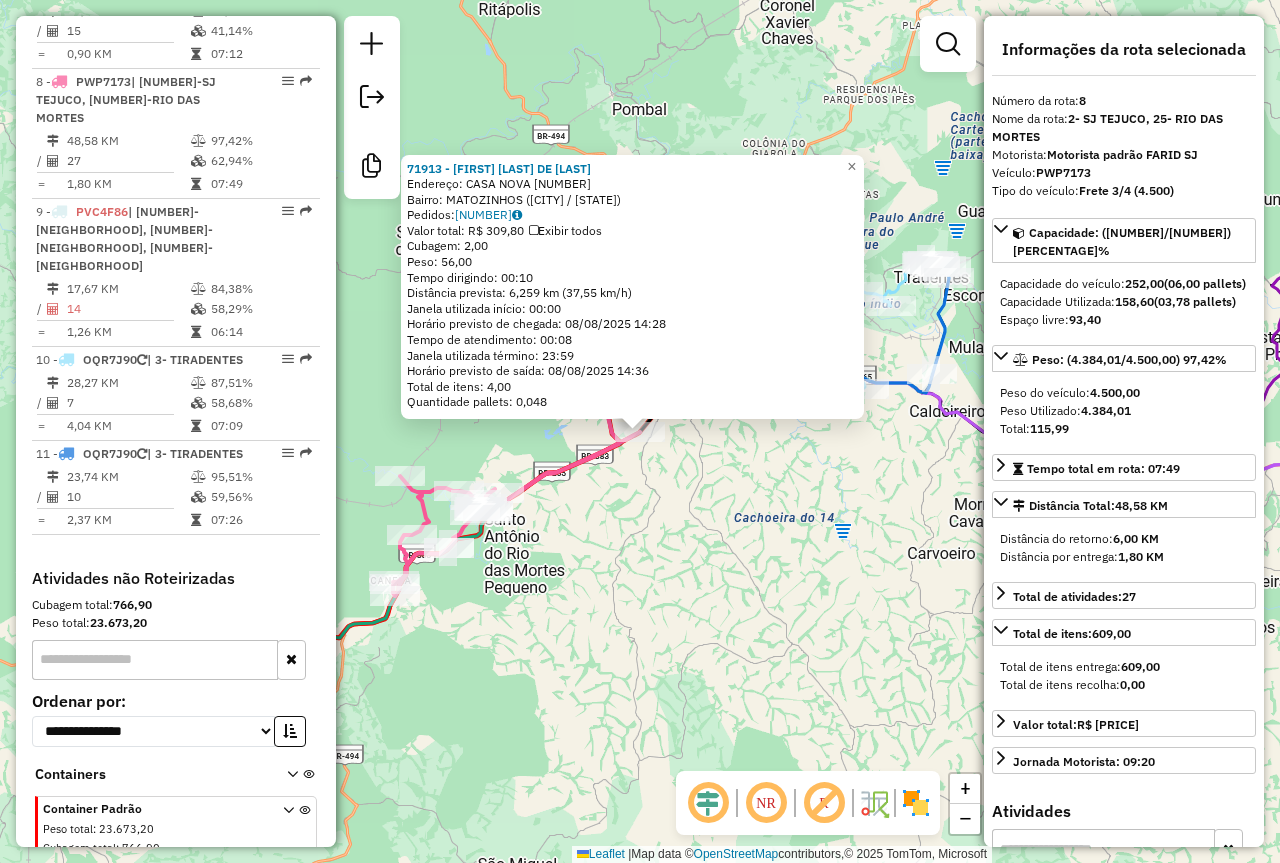 click on "Capacidade do veículo: 252,00 (06,00 pallets)" at bounding box center (1124, 284) 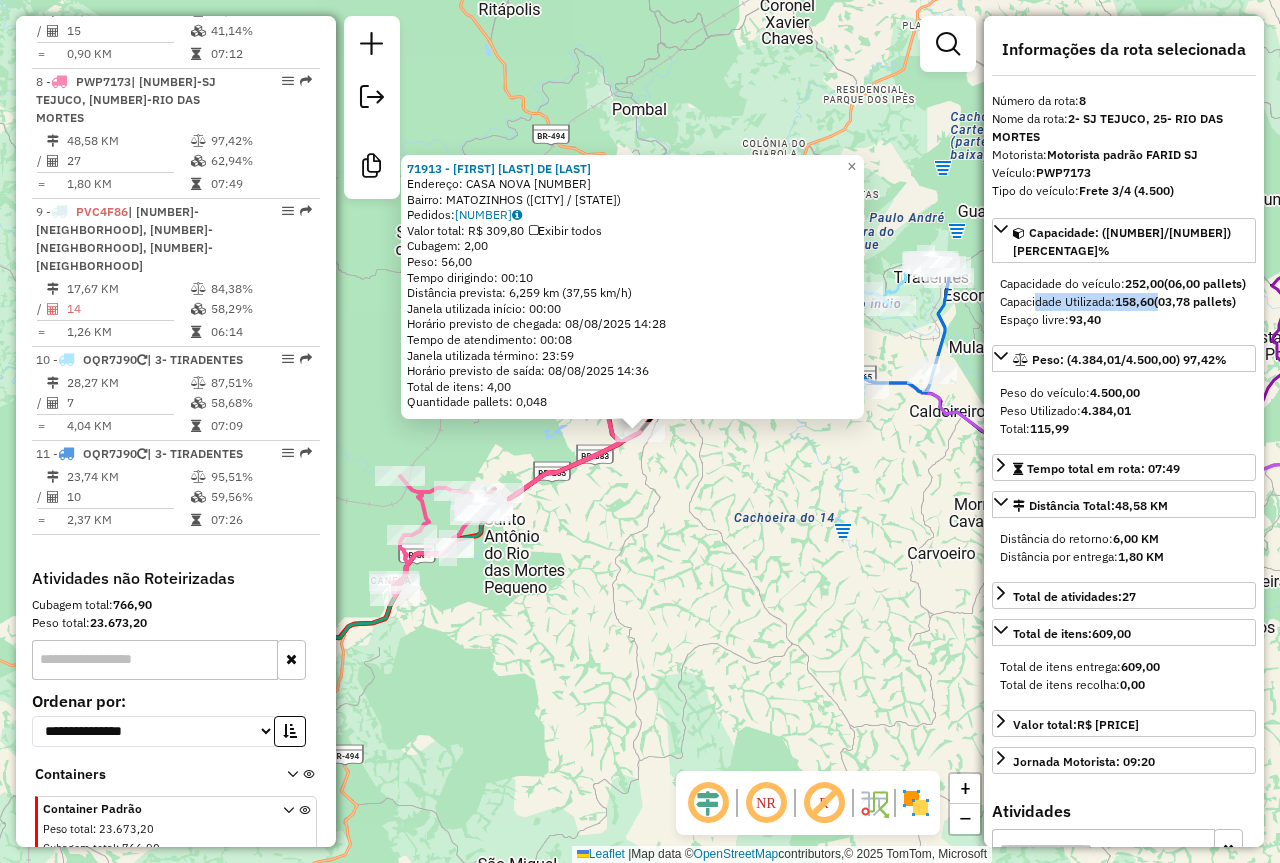 drag, startPoint x: 1033, startPoint y: 305, endPoint x: 1163, endPoint y: 306, distance: 130.00385 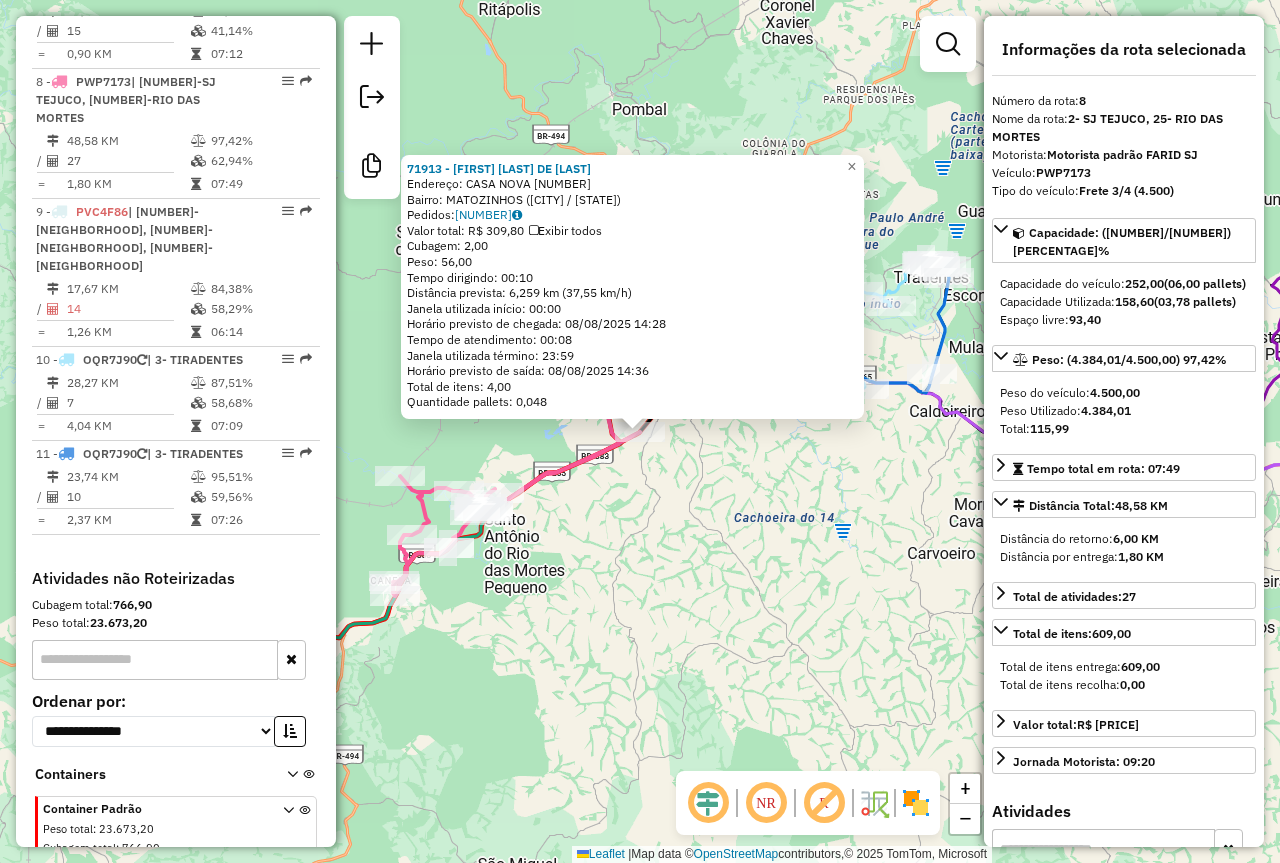 drag, startPoint x: 1119, startPoint y: 297, endPoint x: 1130, endPoint y: 321, distance: 26.400757 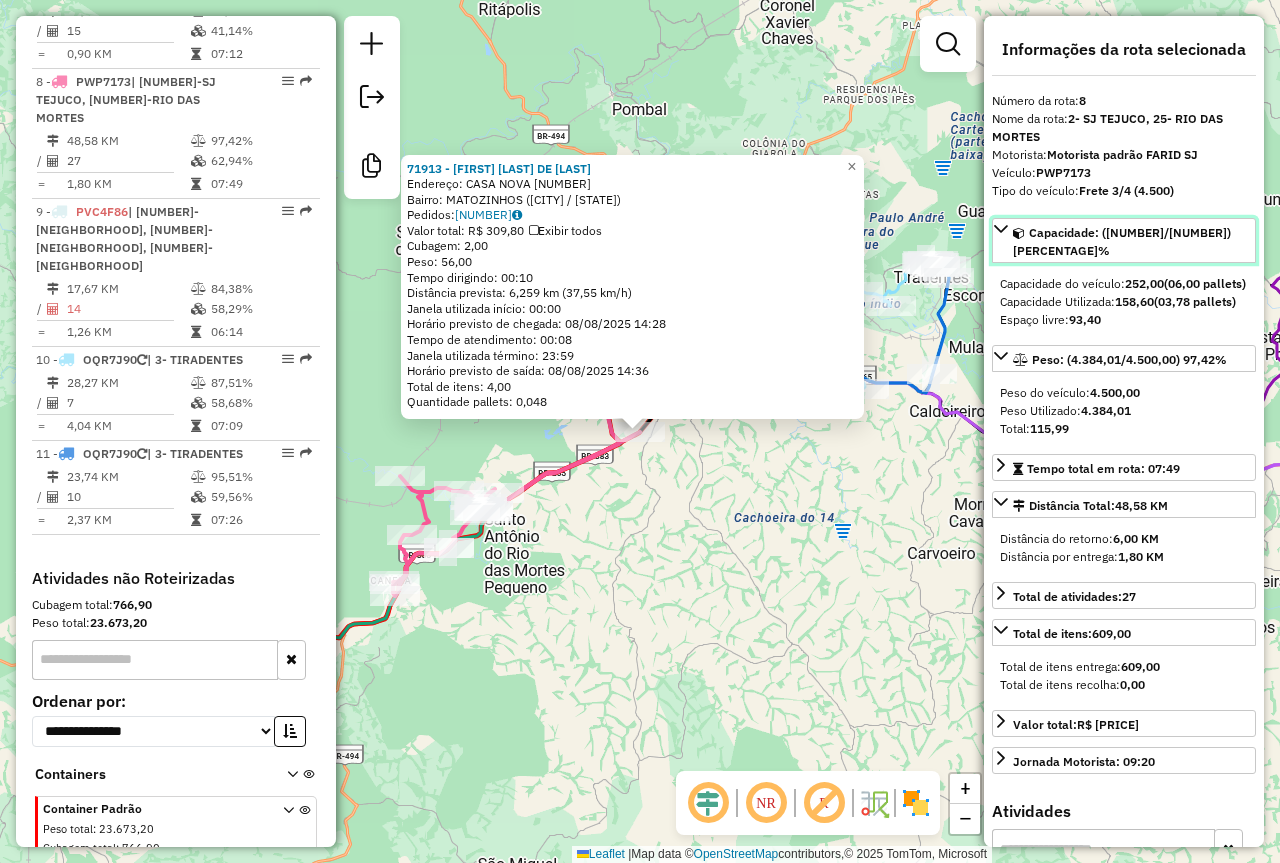 drag, startPoint x: 1032, startPoint y: 235, endPoint x: 1230, endPoint y: 266, distance: 200.41208 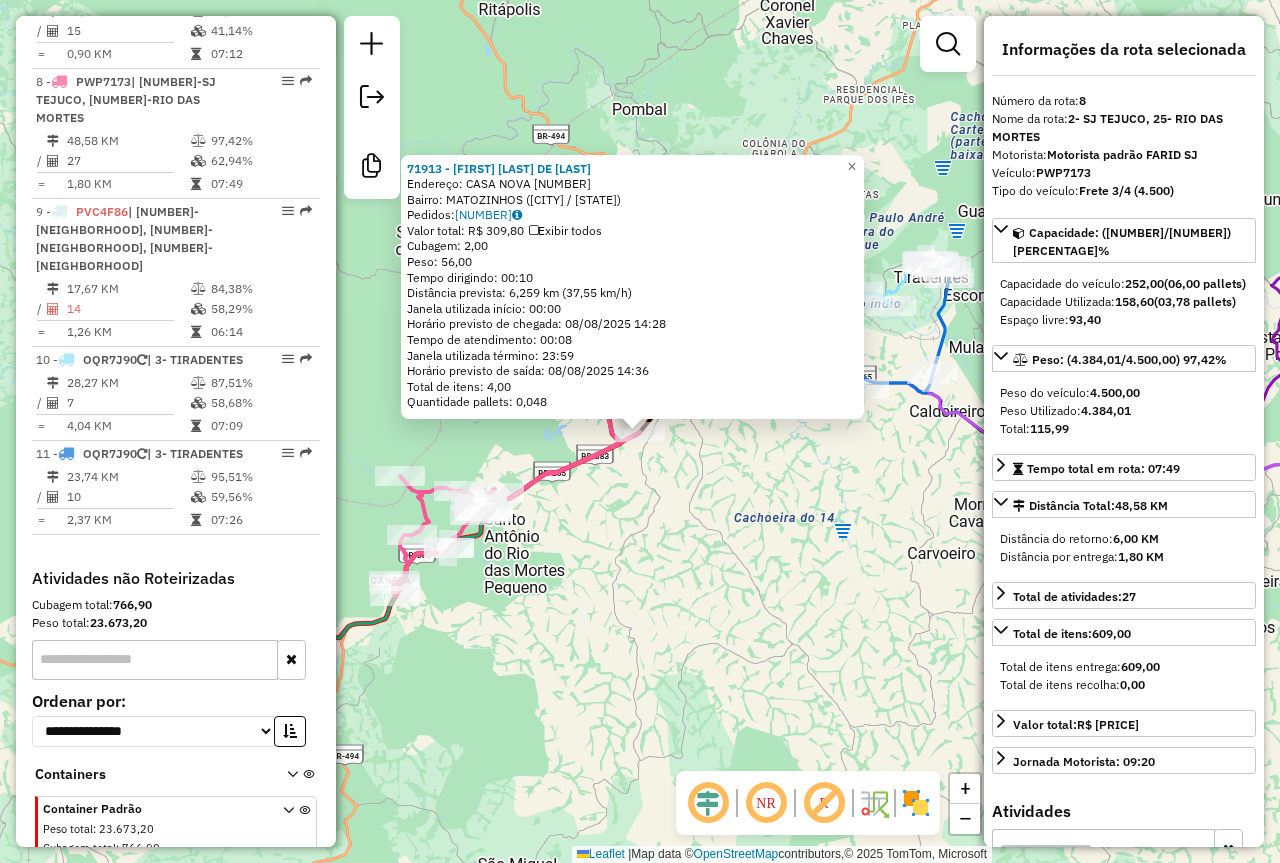 drag, startPoint x: 1217, startPoint y: 268, endPoint x: 1087, endPoint y: 285, distance: 131.10683 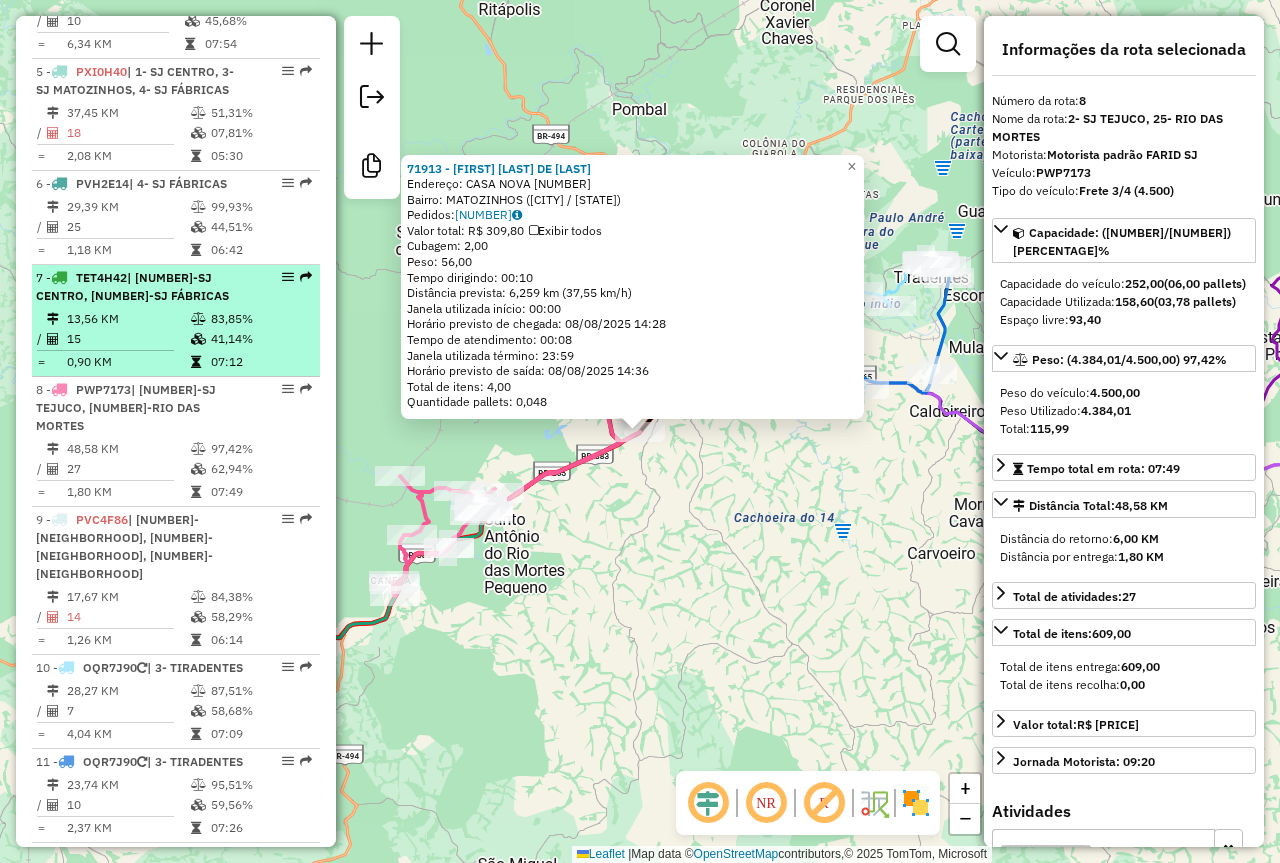 scroll, scrollTop: 1177, scrollLeft: 0, axis: vertical 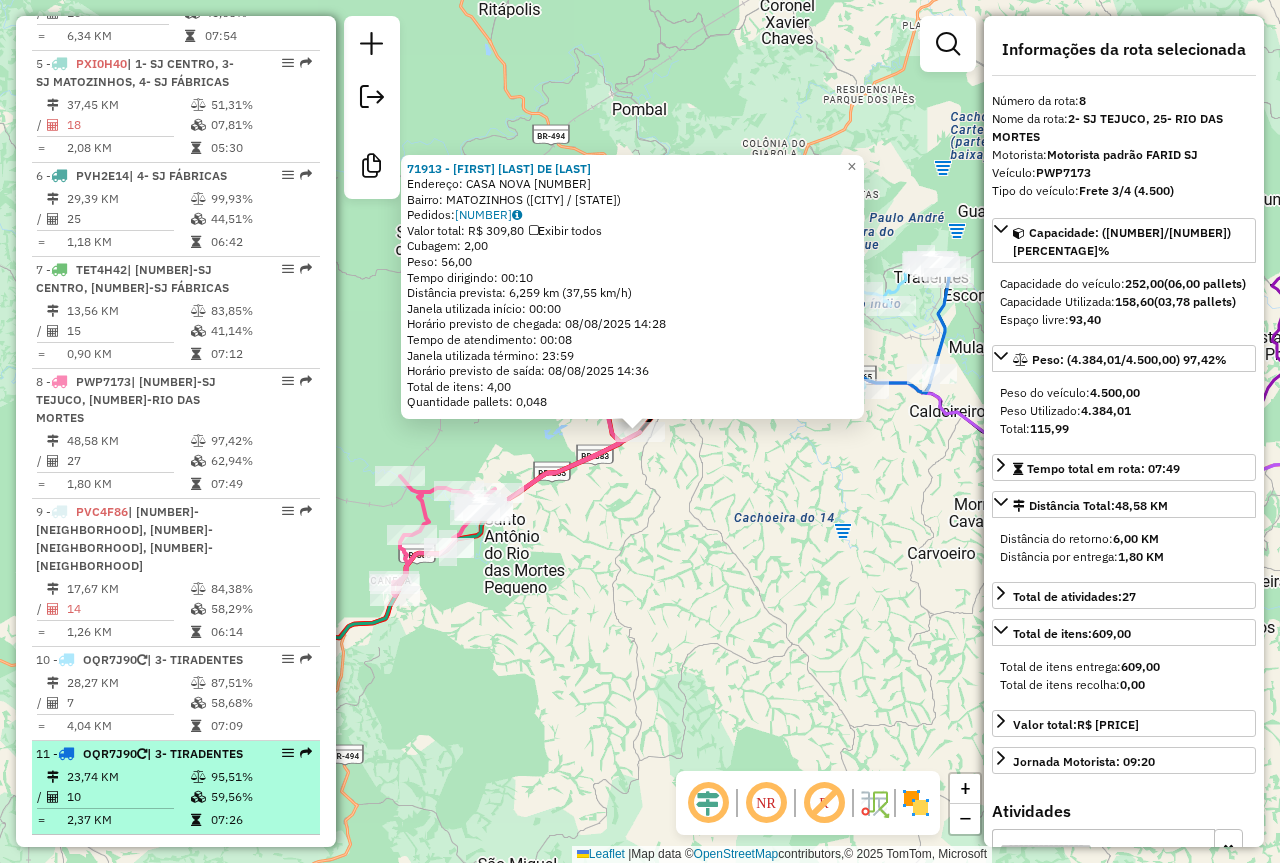 click on "59,56%" at bounding box center (260, 797) 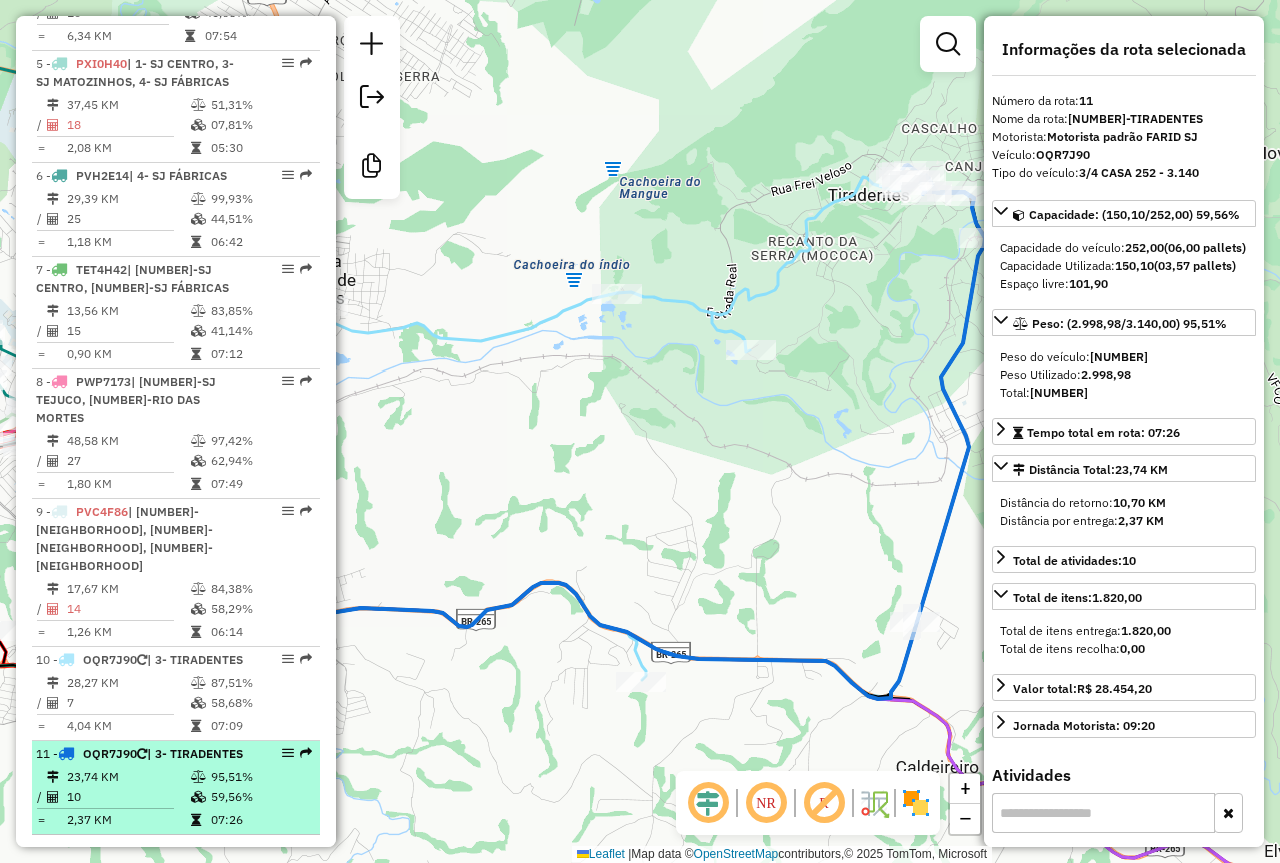 drag, startPoint x: 207, startPoint y: 759, endPoint x: 246, endPoint y: 760, distance: 39.012817 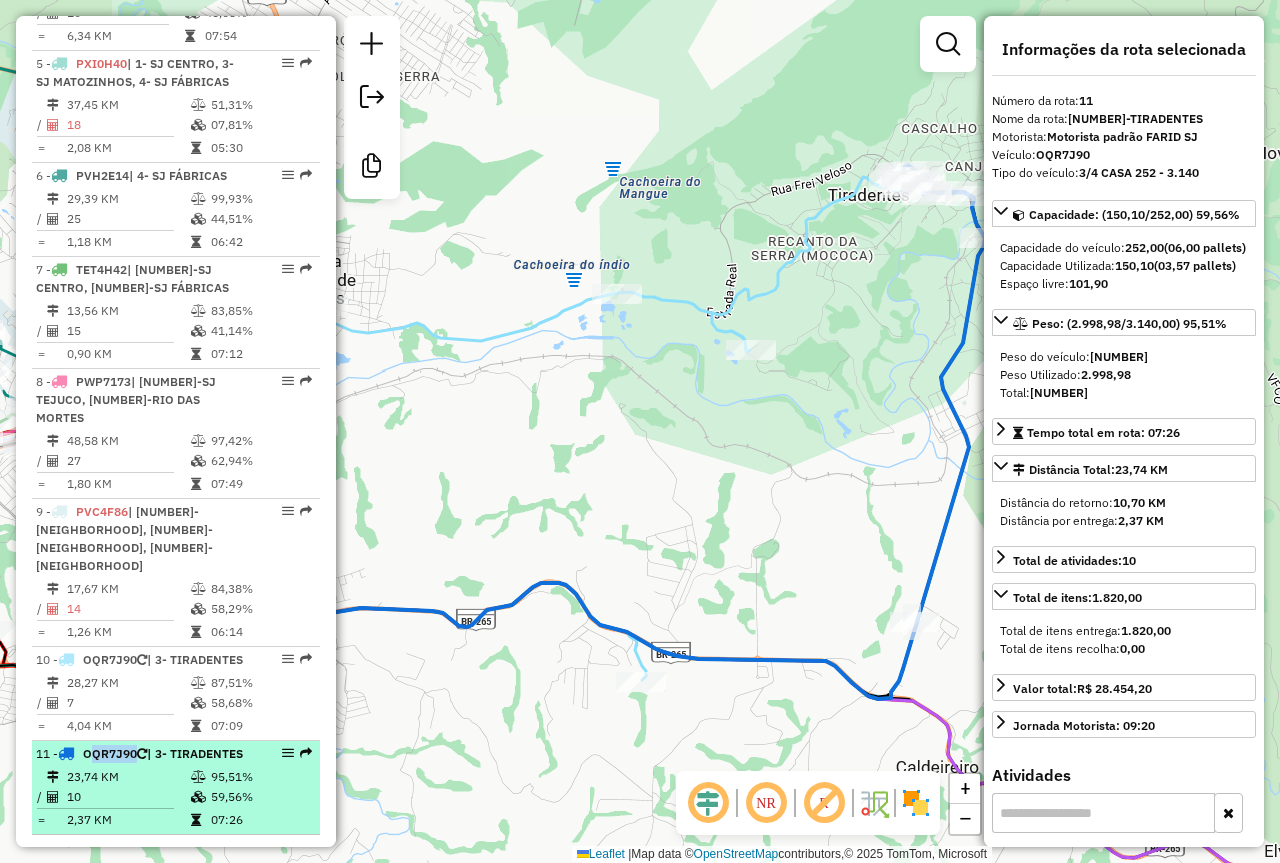 drag, startPoint x: 86, startPoint y: 700, endPoint x: 134, endPoint y: 696, distance: 48.166378 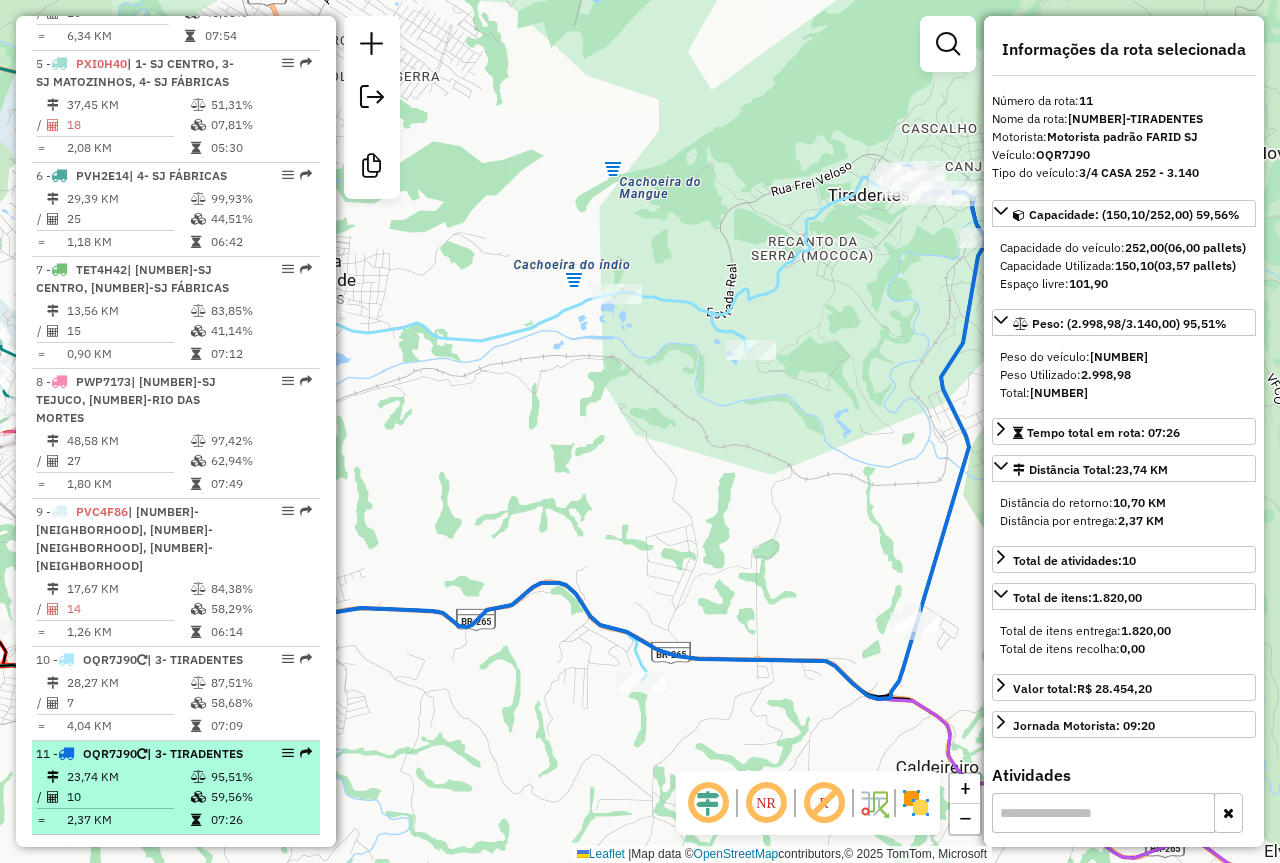 click on "95,51%" at bounding box center [260, 777] 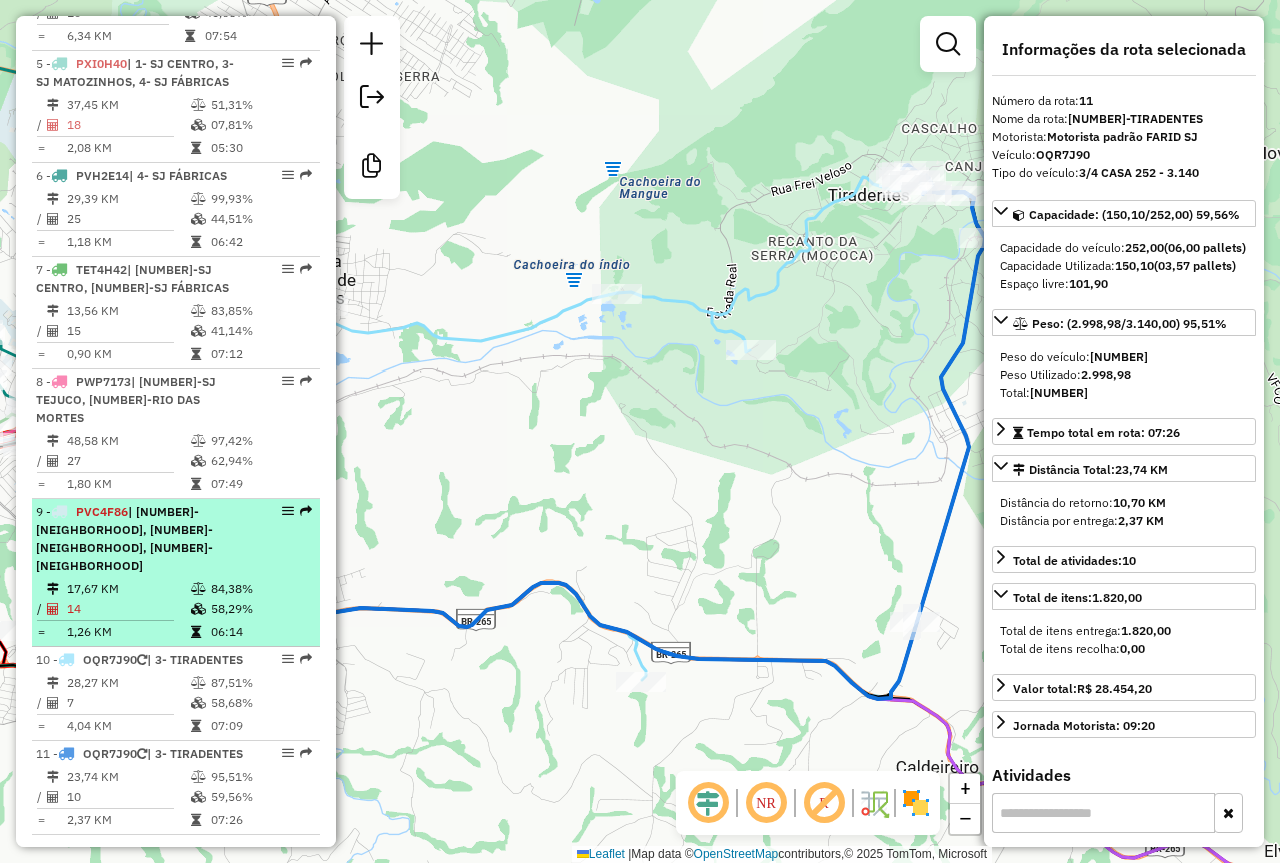 click on "58,29%" at bounding box center [260, 609] 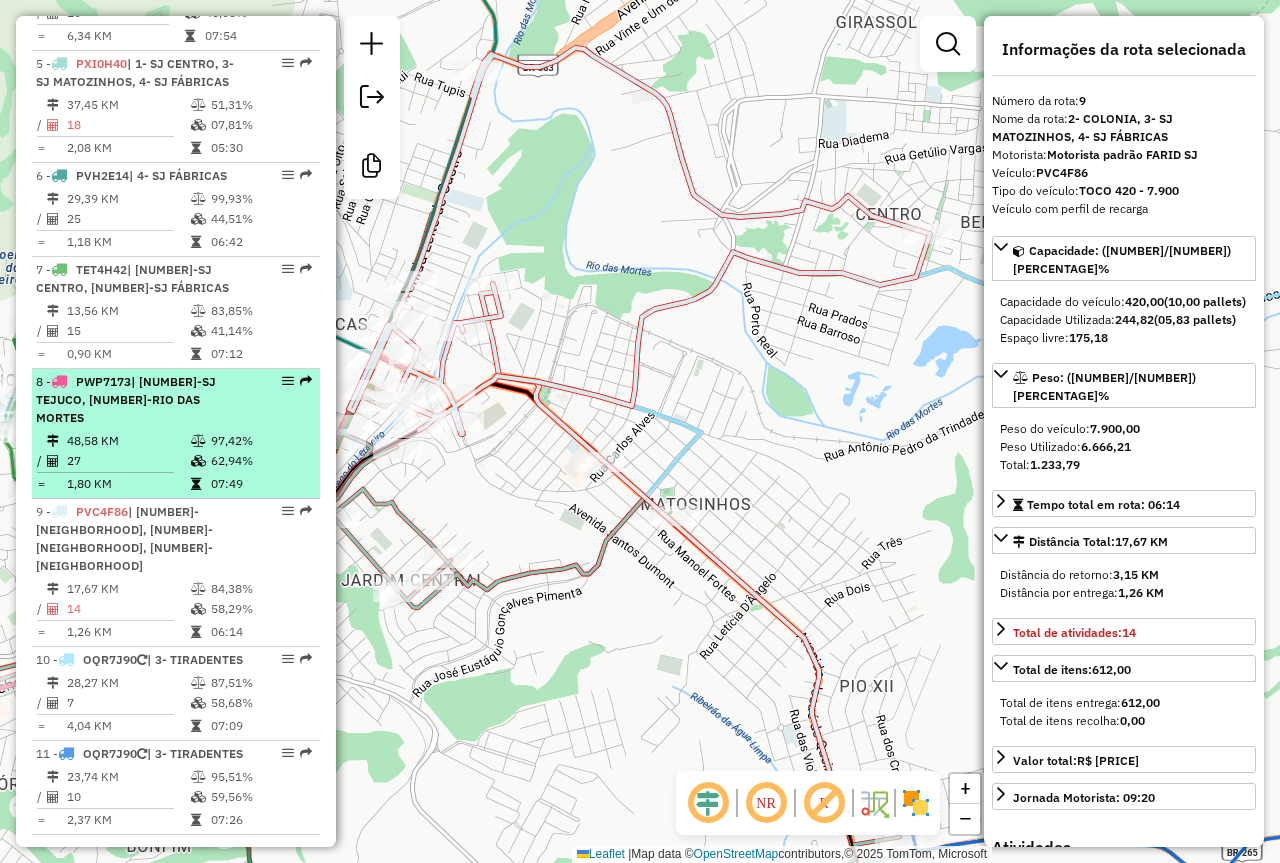click on "97,42%" at bounding box center (260, 441) 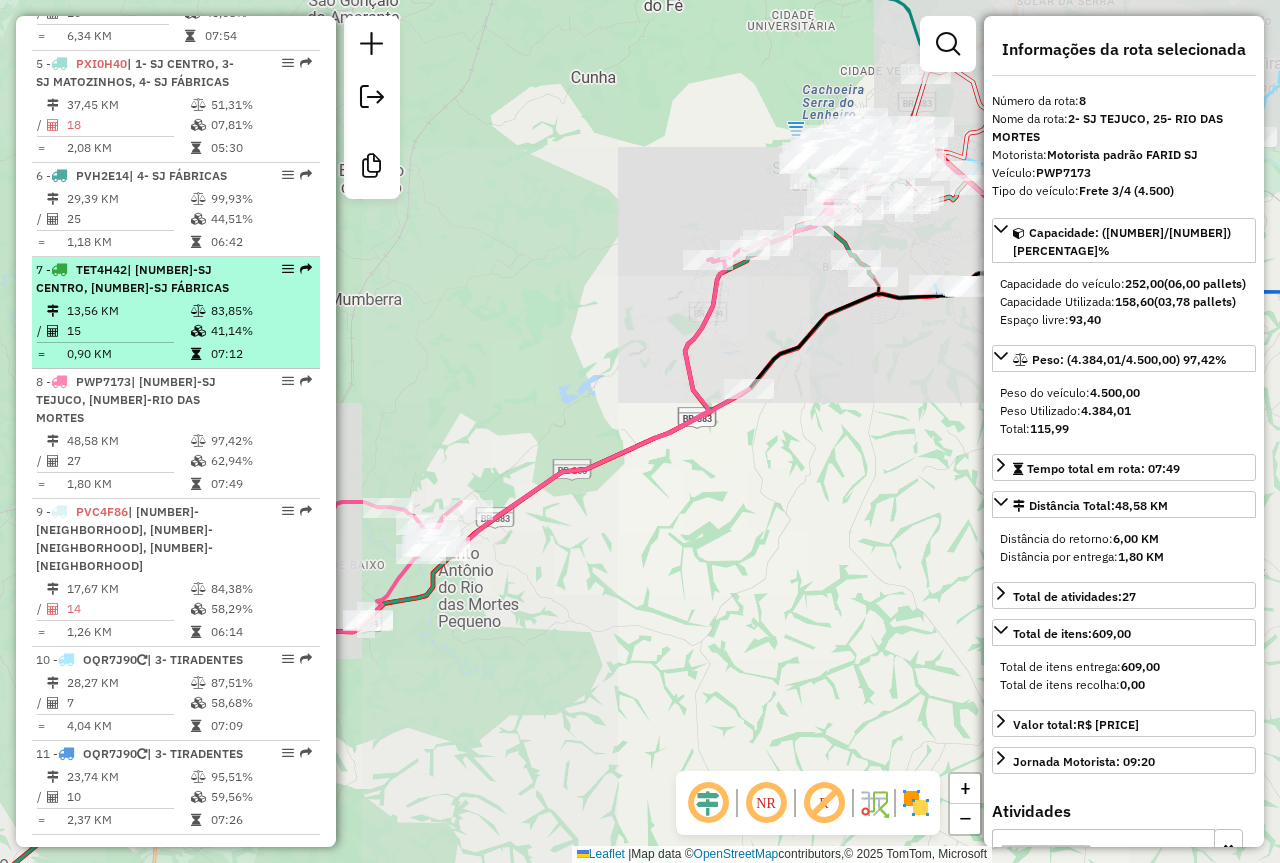 click on "83,85%" at bounding box center [260, 311] 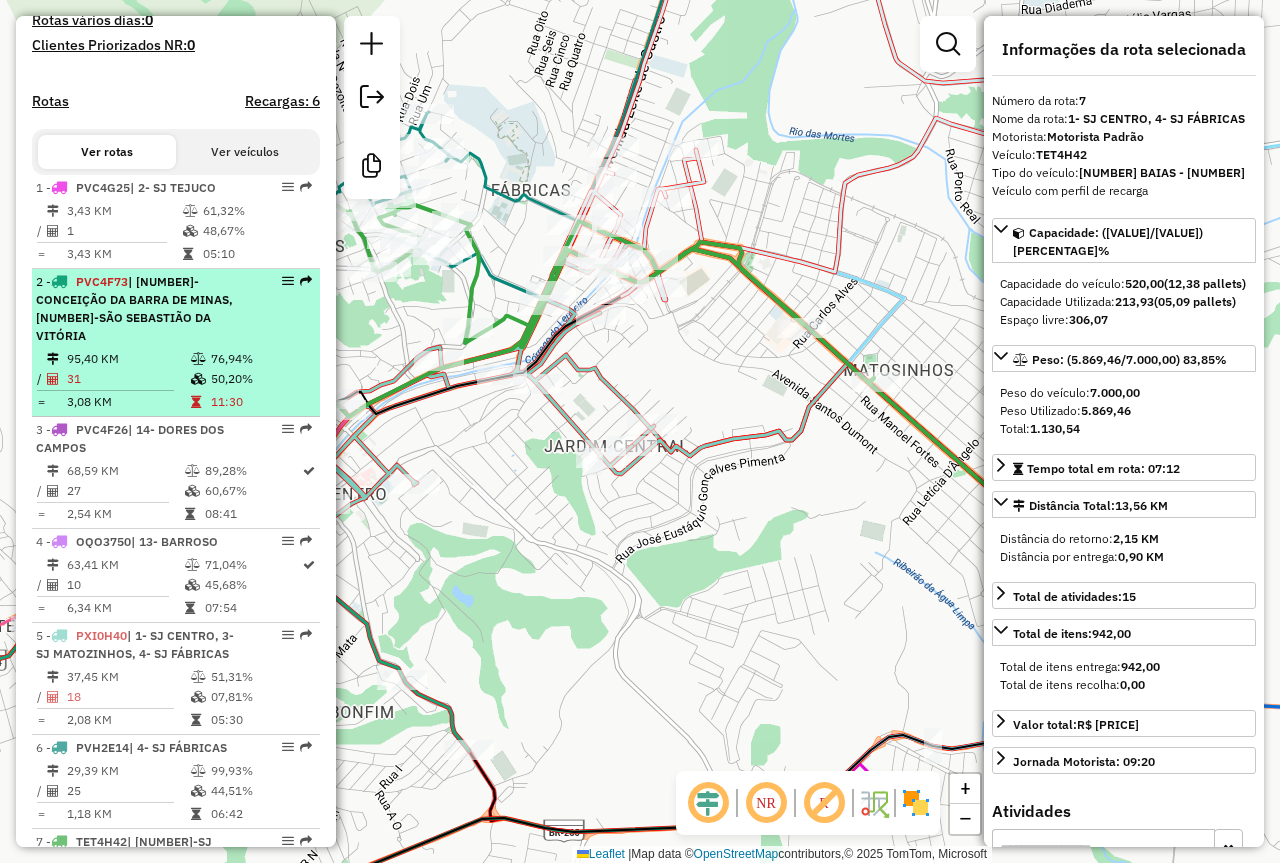 scroll, scrollTop: 577, scrollLeft: 0, axis: vertical 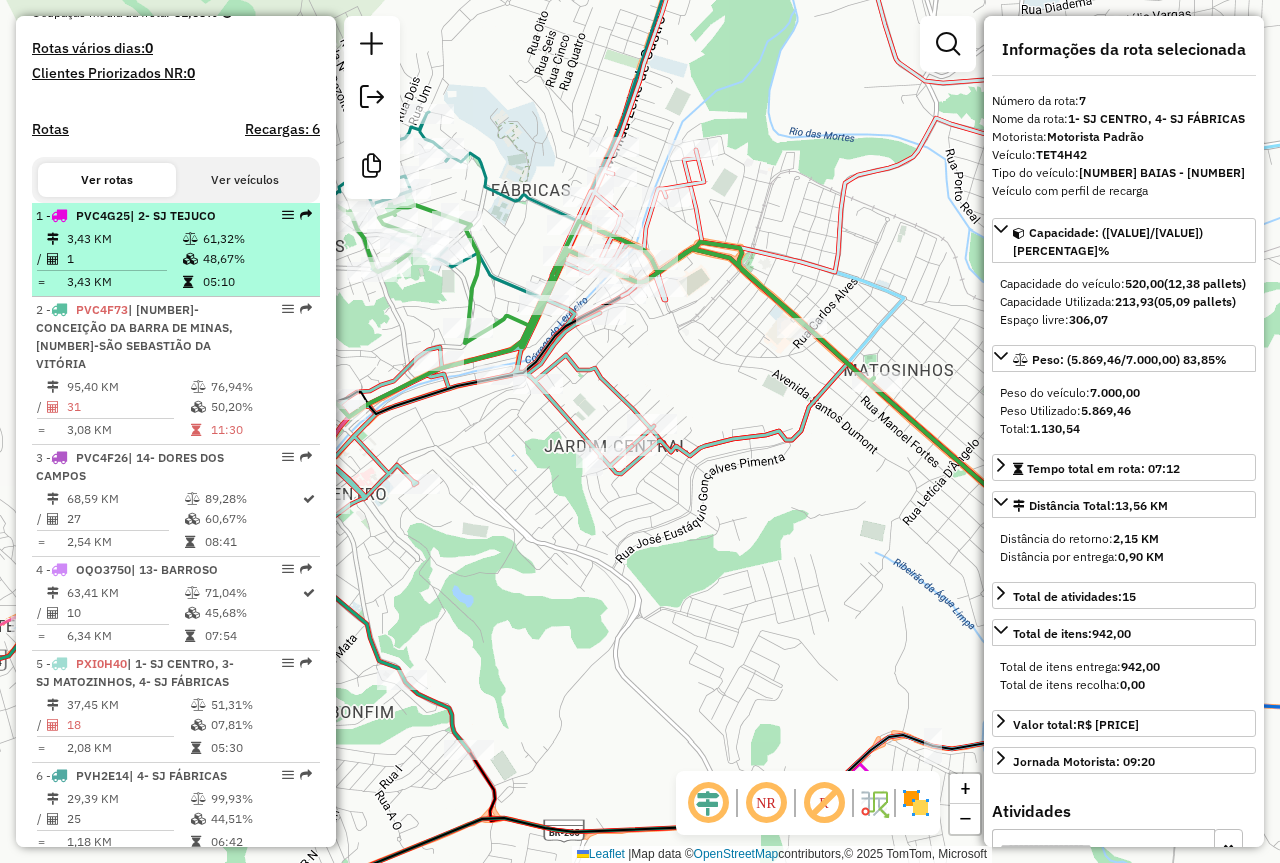 click on "48,67%" at bounding box center (256, 259) 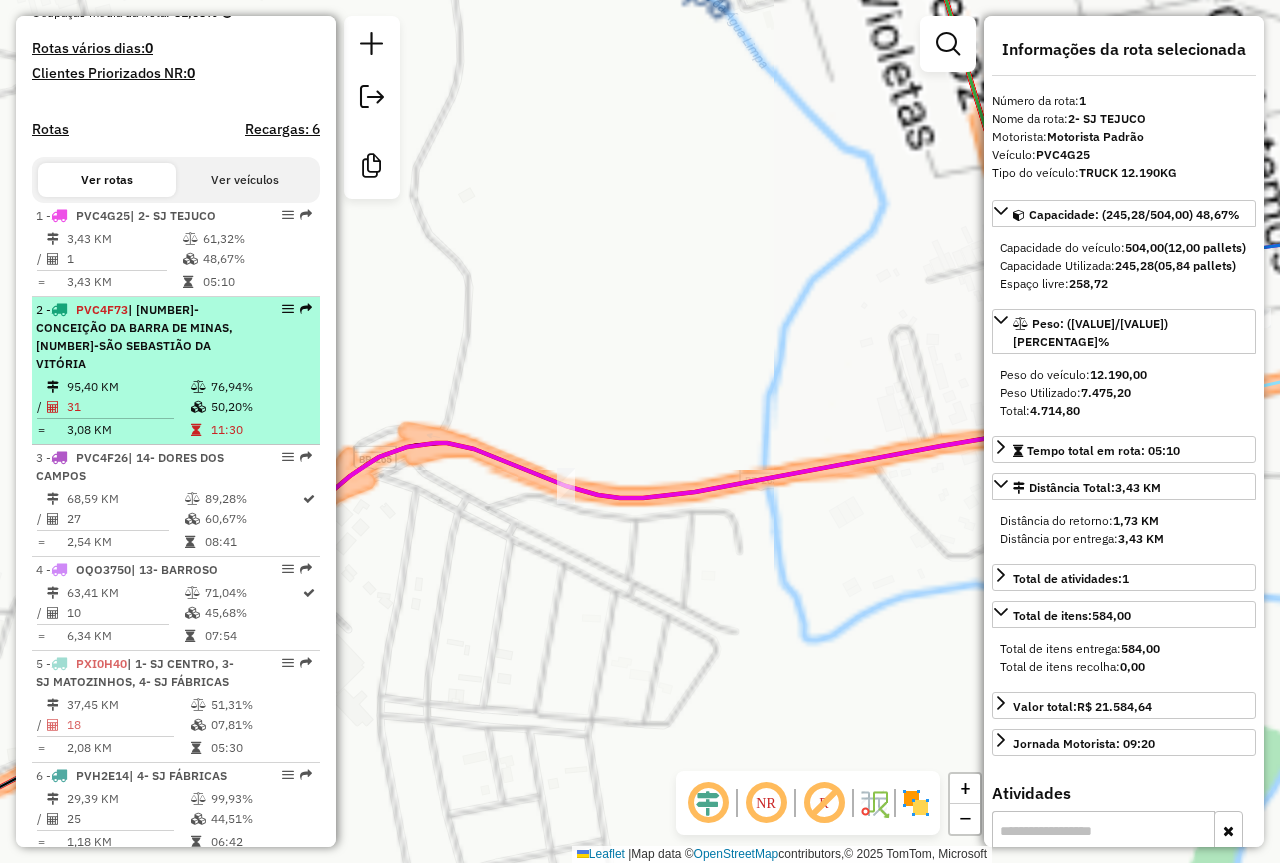 click on "| [NUMBER]-CONCEIÇÃO DA BARRA DE MINAS, [NUMBER]-SÃO SEBASTIÃO DA VITÓRIA" at bounding box center (142, 337) 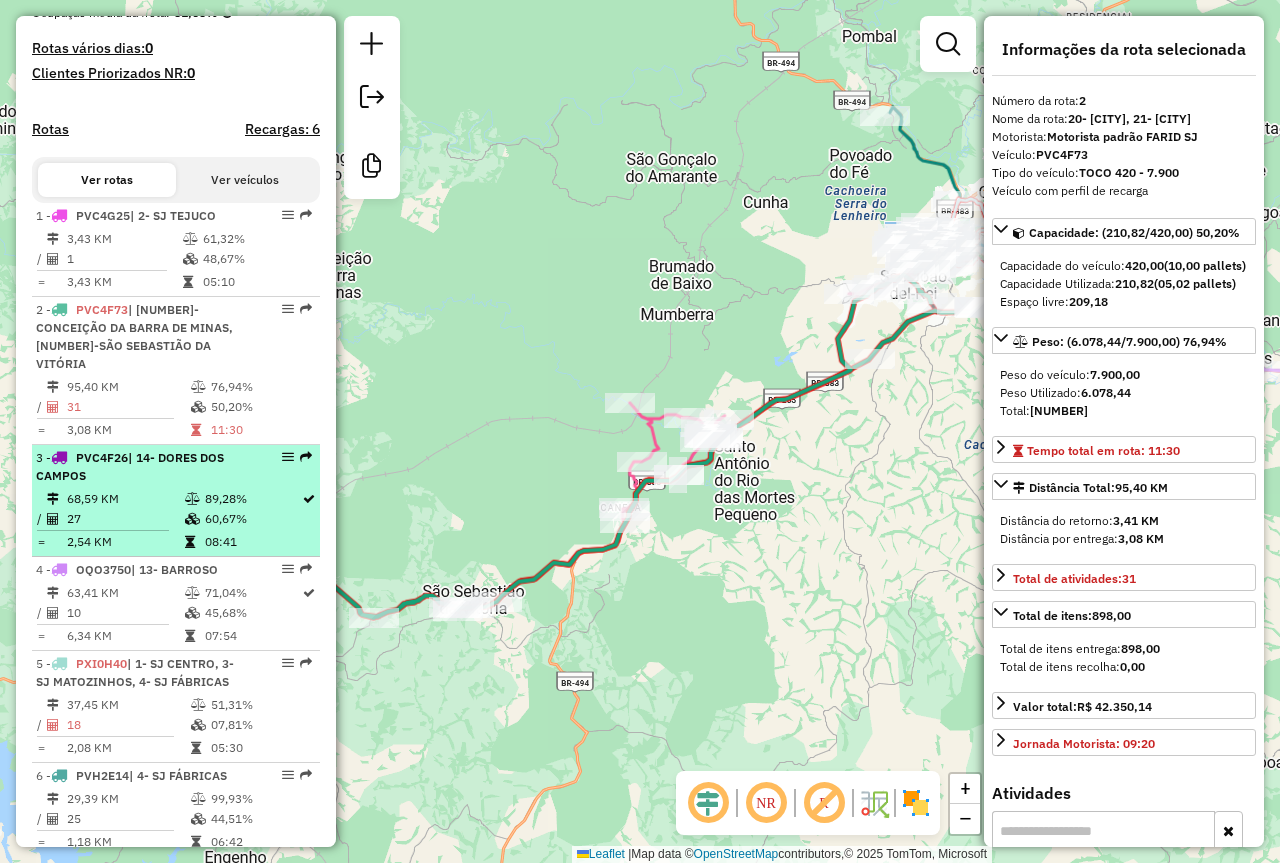 click on "60,67%" at bounding box center [252, 519] 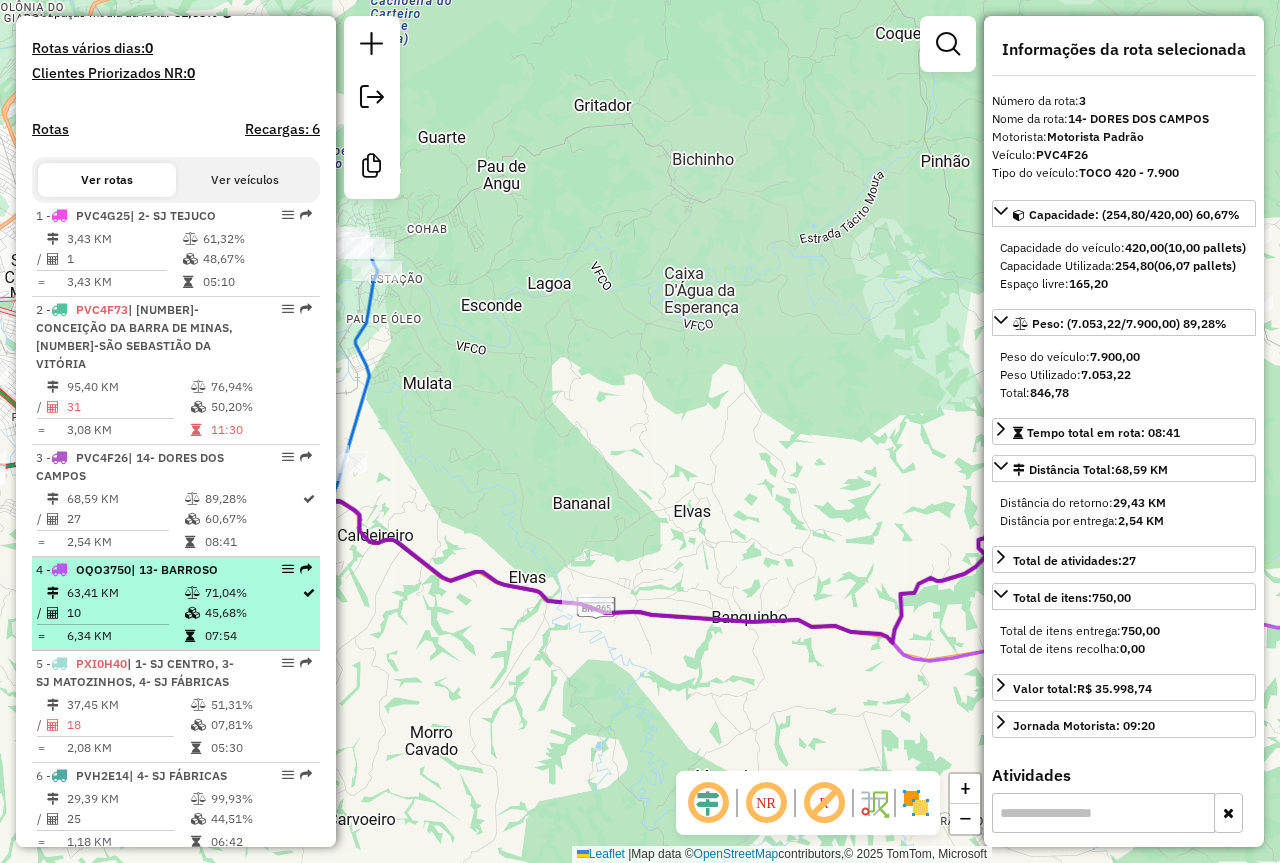 click on "45,68%" at bounding box center [252, 613] 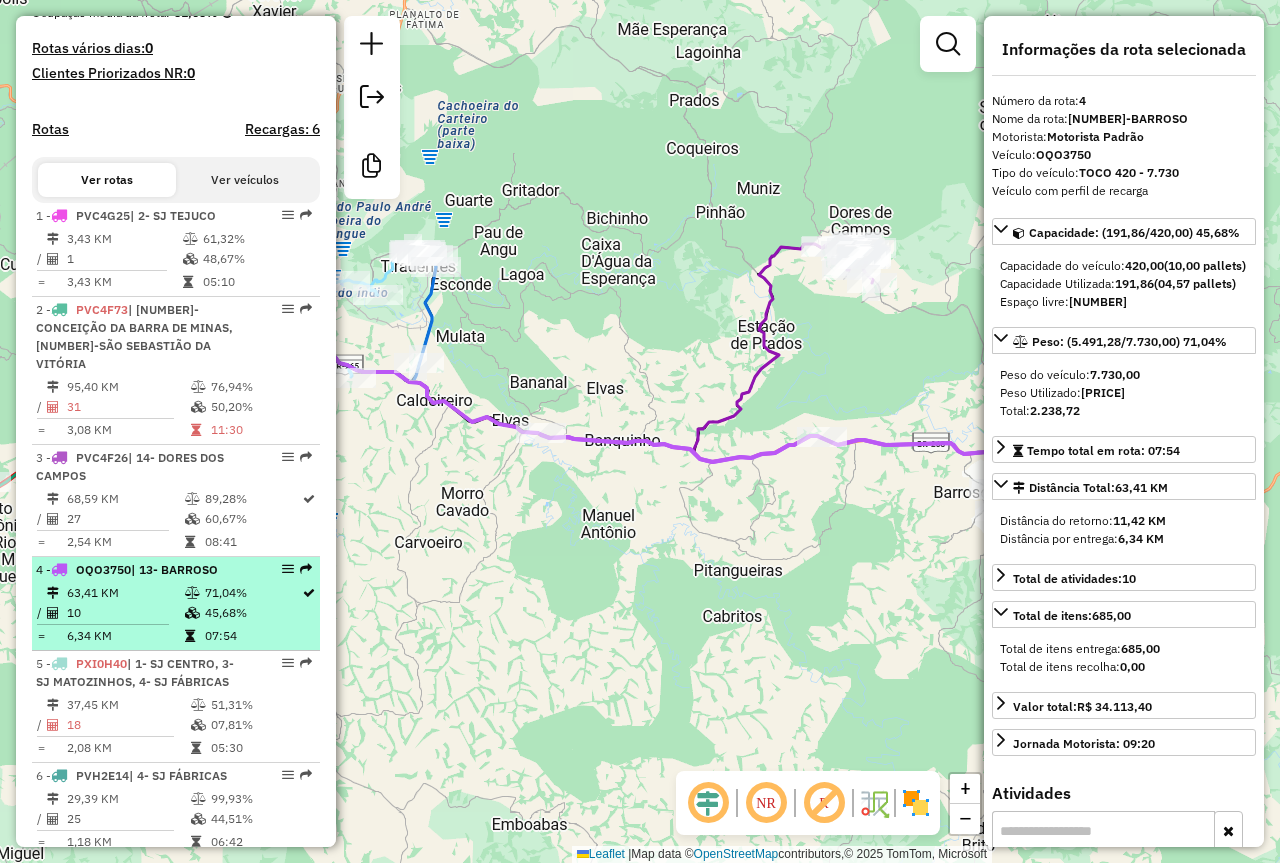 scroll, scrollTop: 877, scrollLeft: 0, axis: vertical 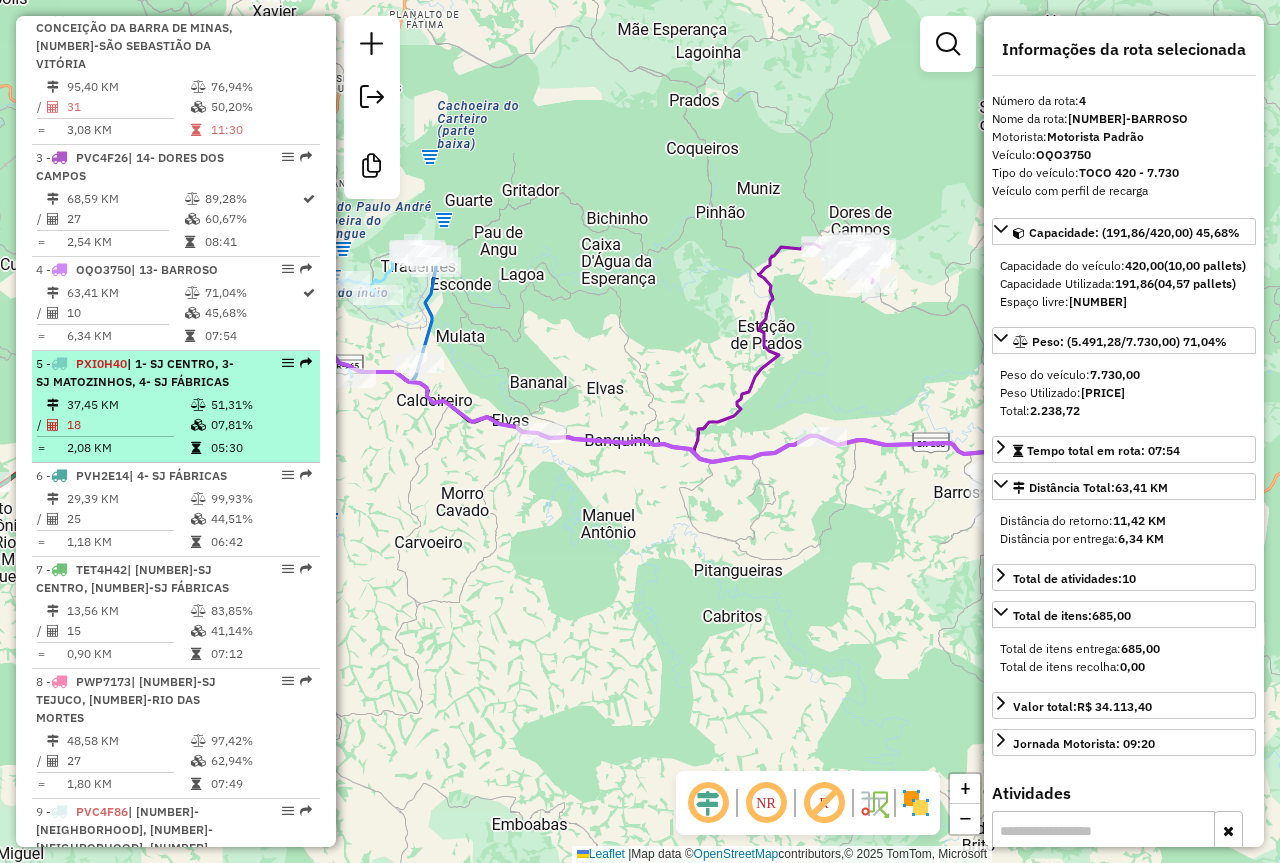 click on "51,31%" at bounding box center (260, 405) 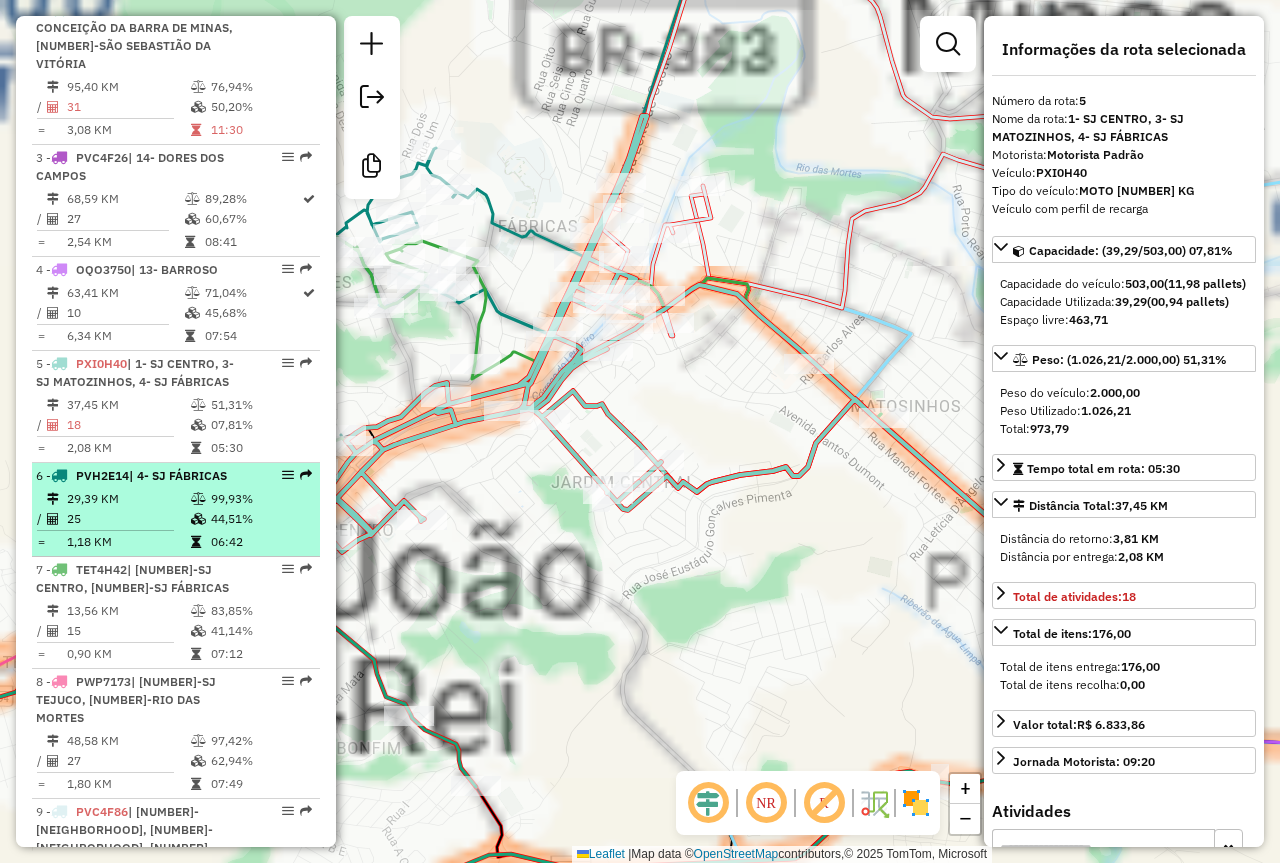 click on "44,51%" at bounding box center [260, 519] 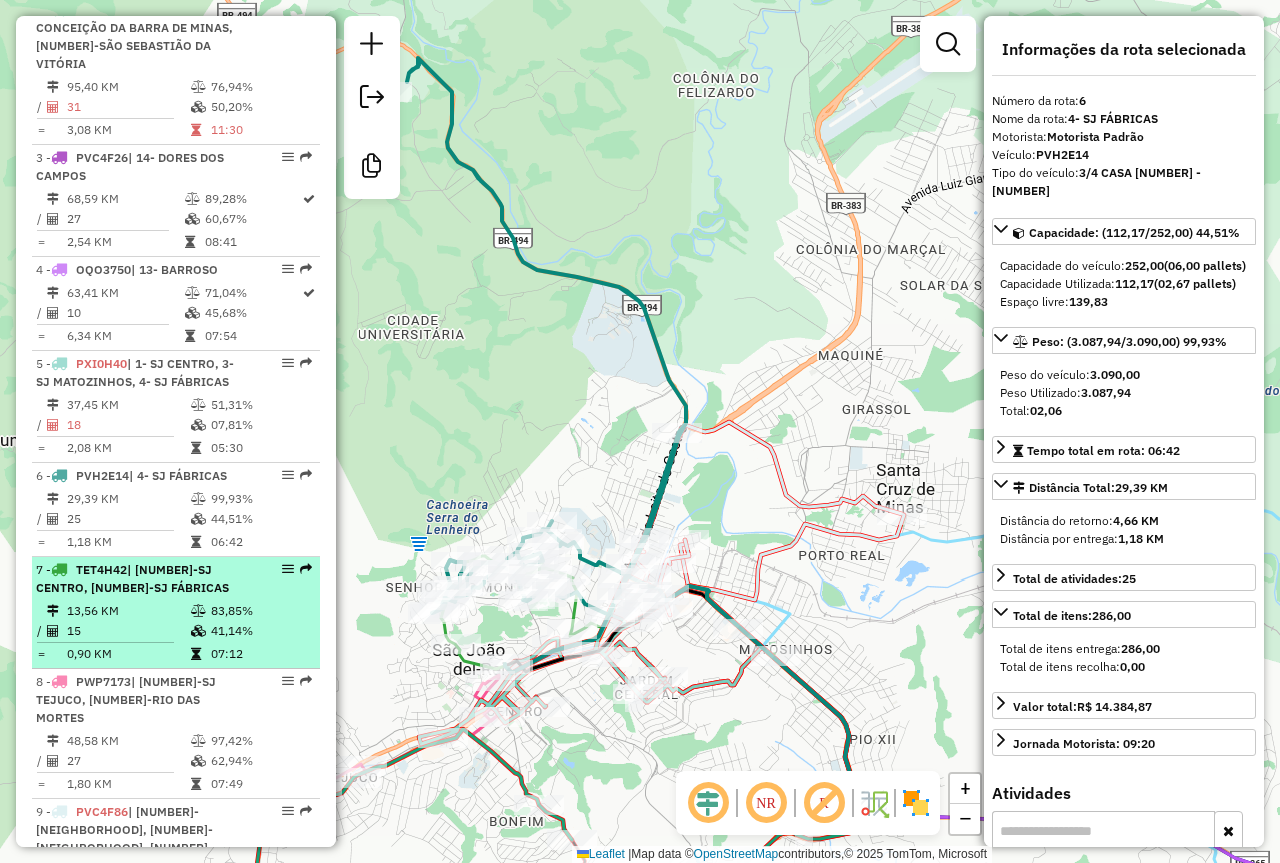 click on "7 -     [PLATE] | 1- SJ CENTRO, 4- SJ FÁBRICAS 13,56 KM 83,85% / 15 41,14% = 0,90 KM 07:12" at bounding box center (176, 613) 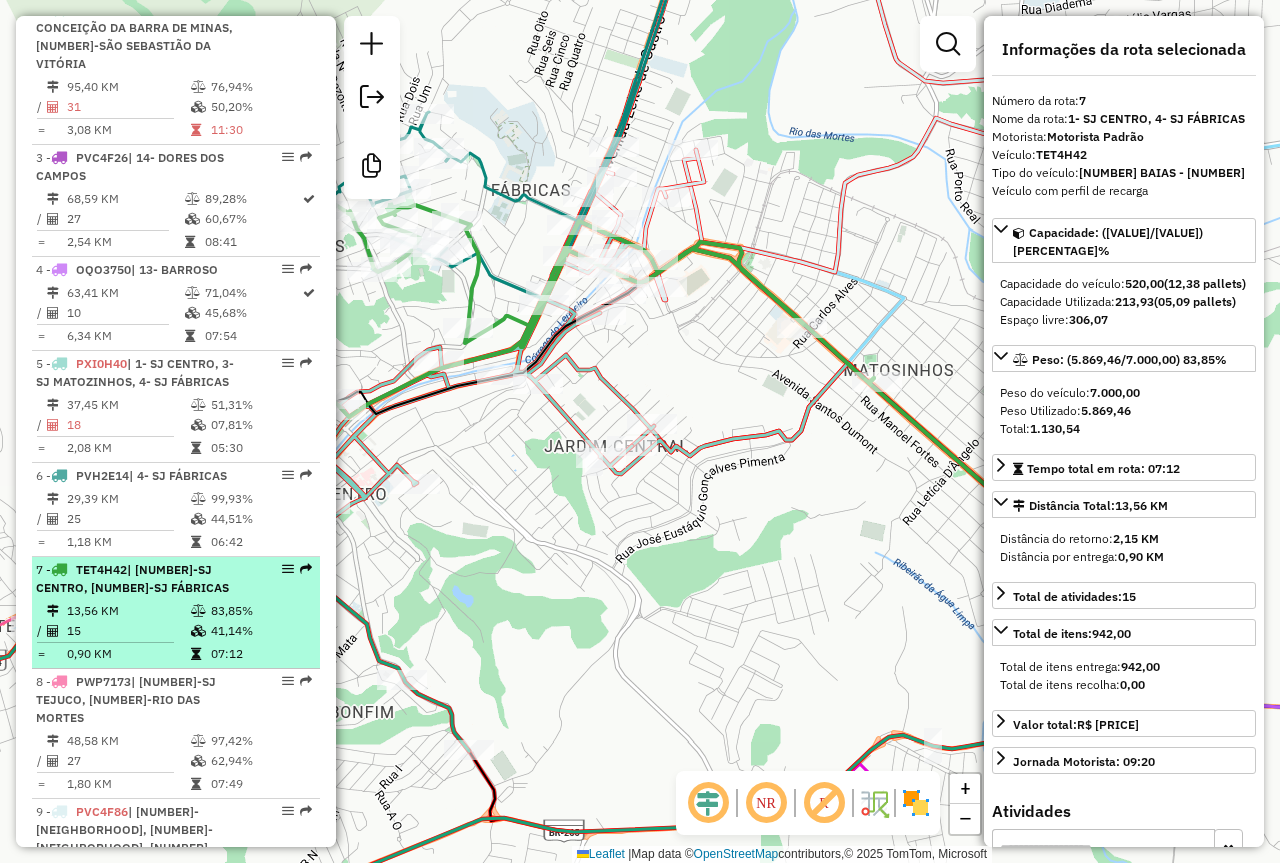 click on "TET4H42   | [NUMBER]-SJ CENTRO, [NUMBER]-SJ FÁBRICAS" at bounding box center (142, 579) 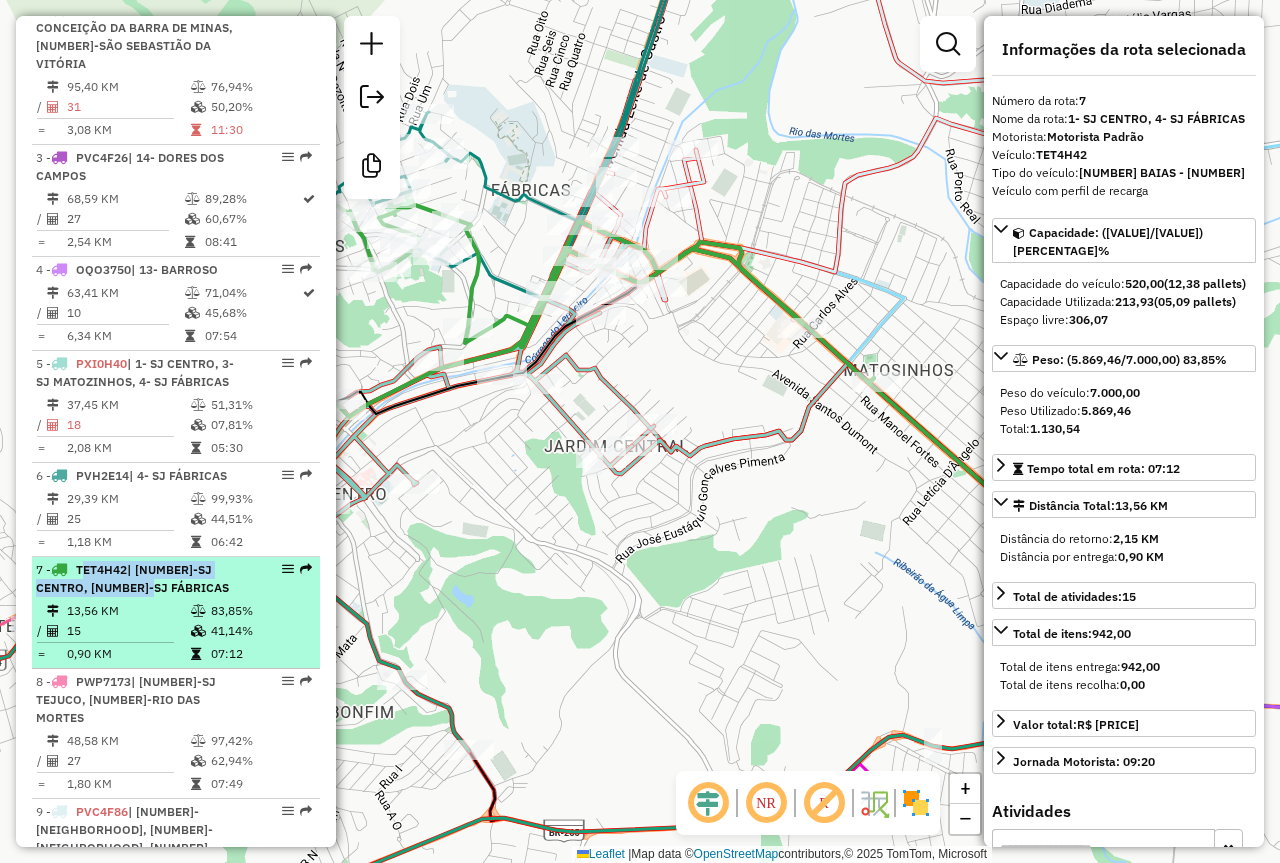 drag, startPoint x: 78, startPoint y: 552, endPoint x: 120, endPoint y: 564, distance: 43.68066 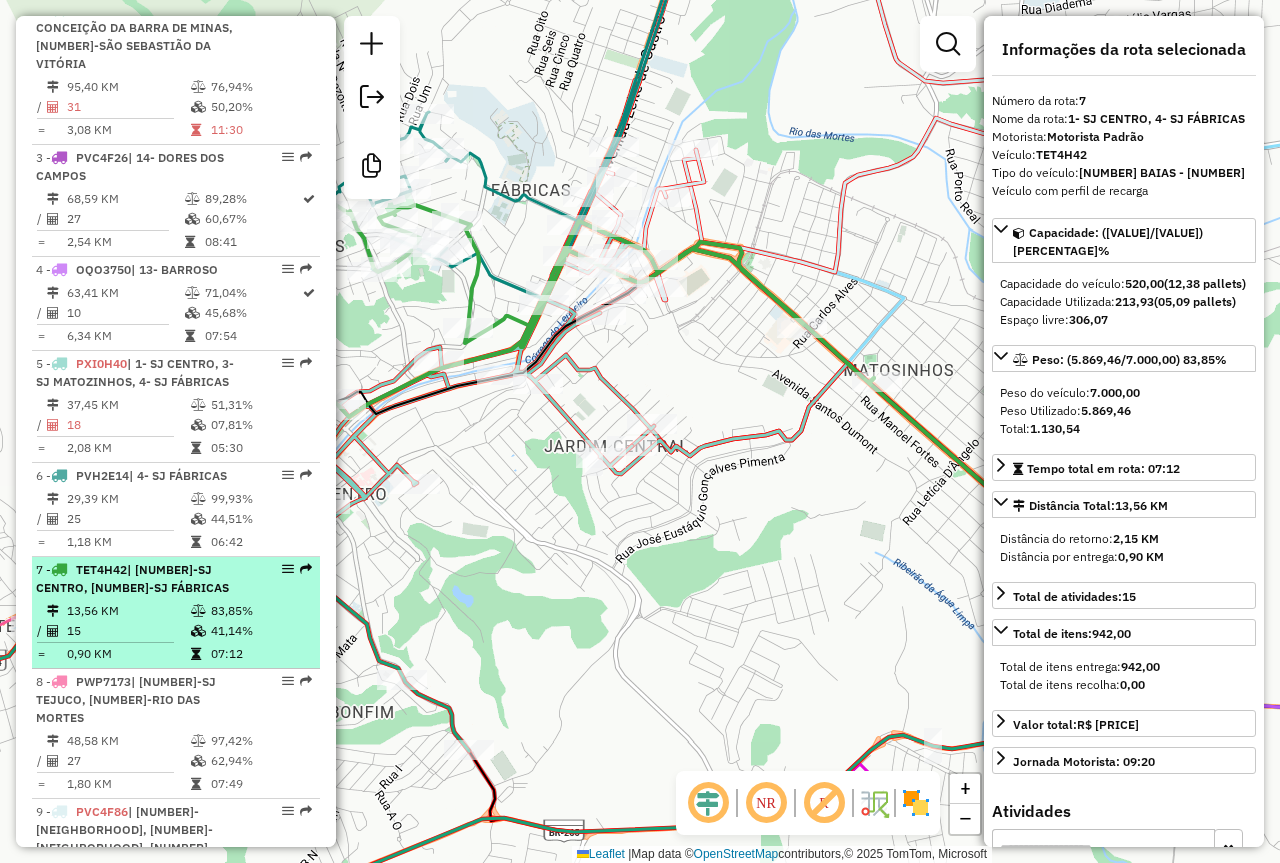 drag, startPoint x: 226, startPoint y: 598, endPoint x: 254, endPoint y: 620, distance: 35.608986 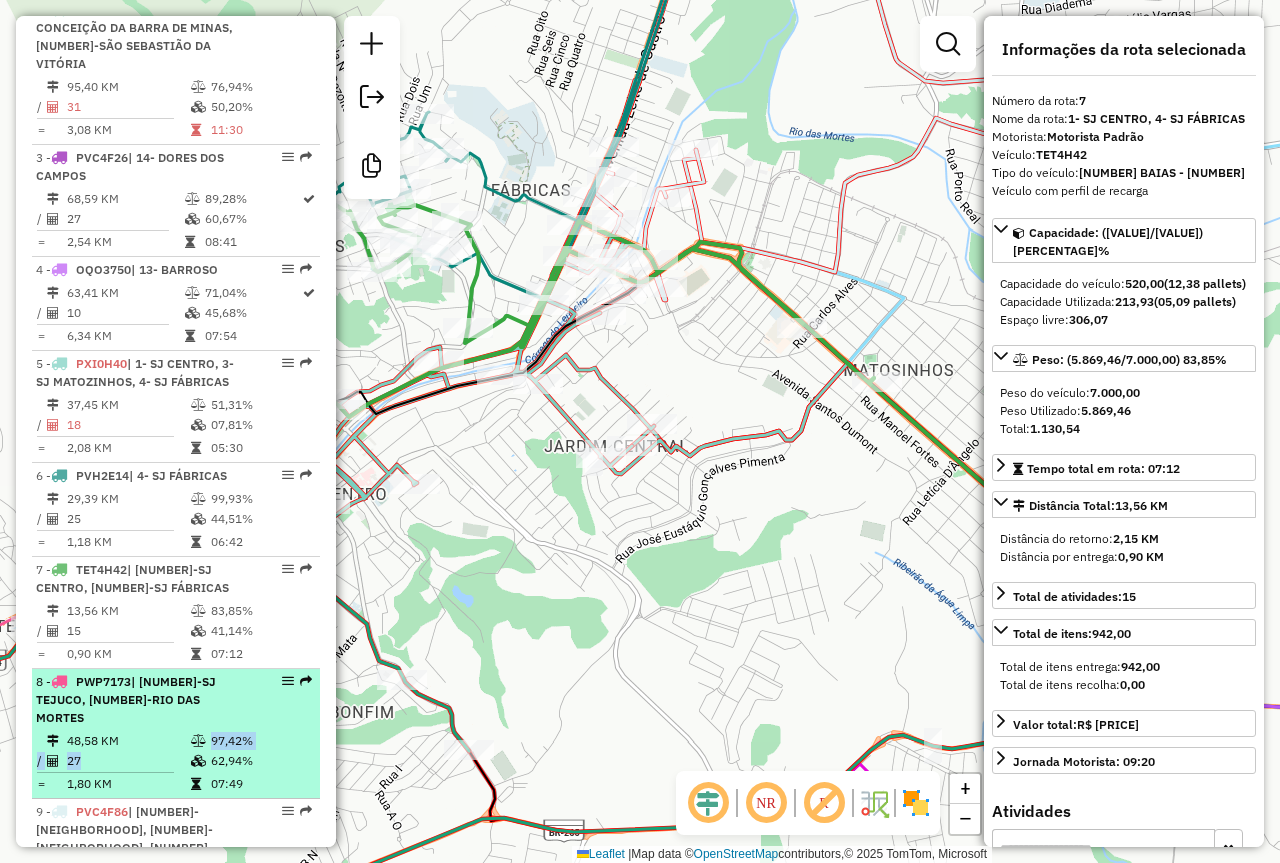 drag, startPoint x: 193, startPoint y: 710, endPoint x: 203, endPoint y: 724, distance: 17.20465 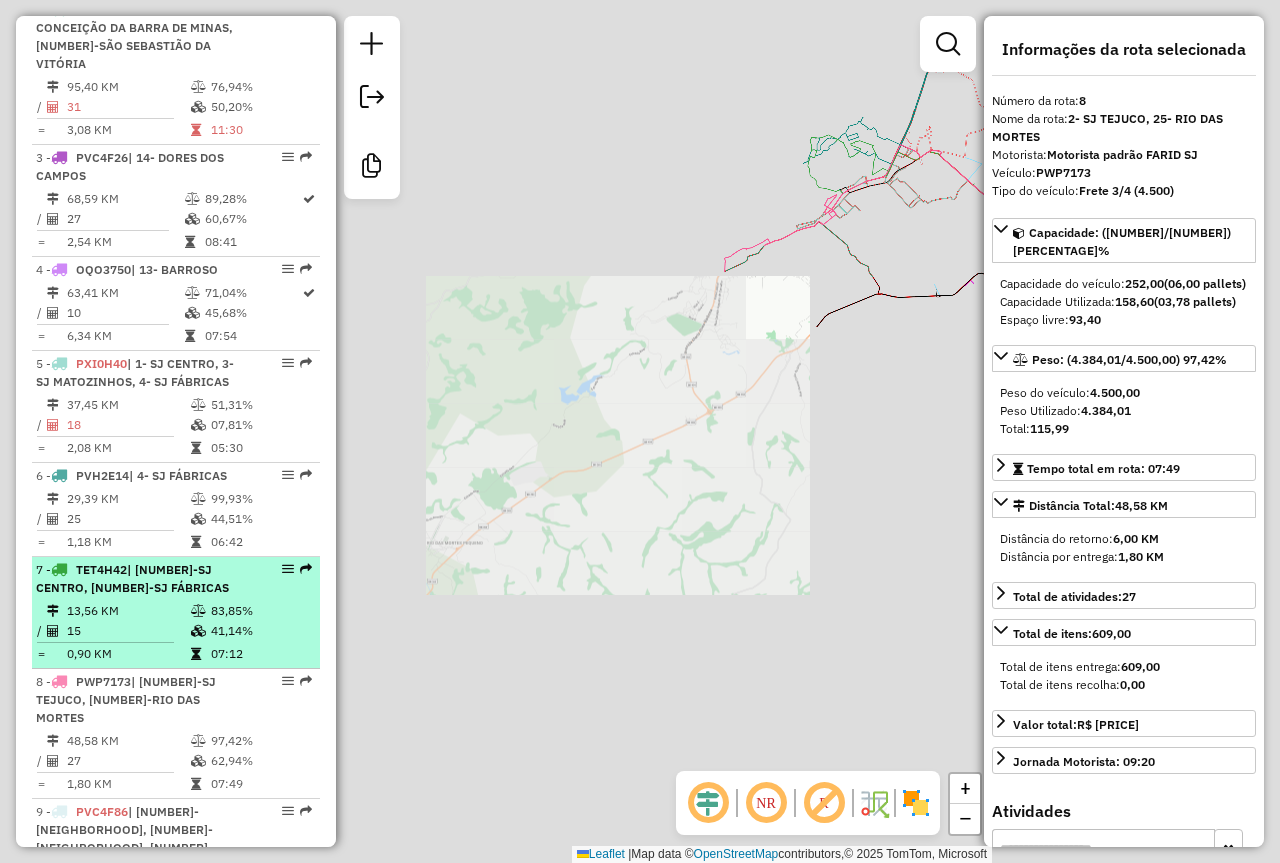 click on "13,56 KM" at bounding box center (128, 611) 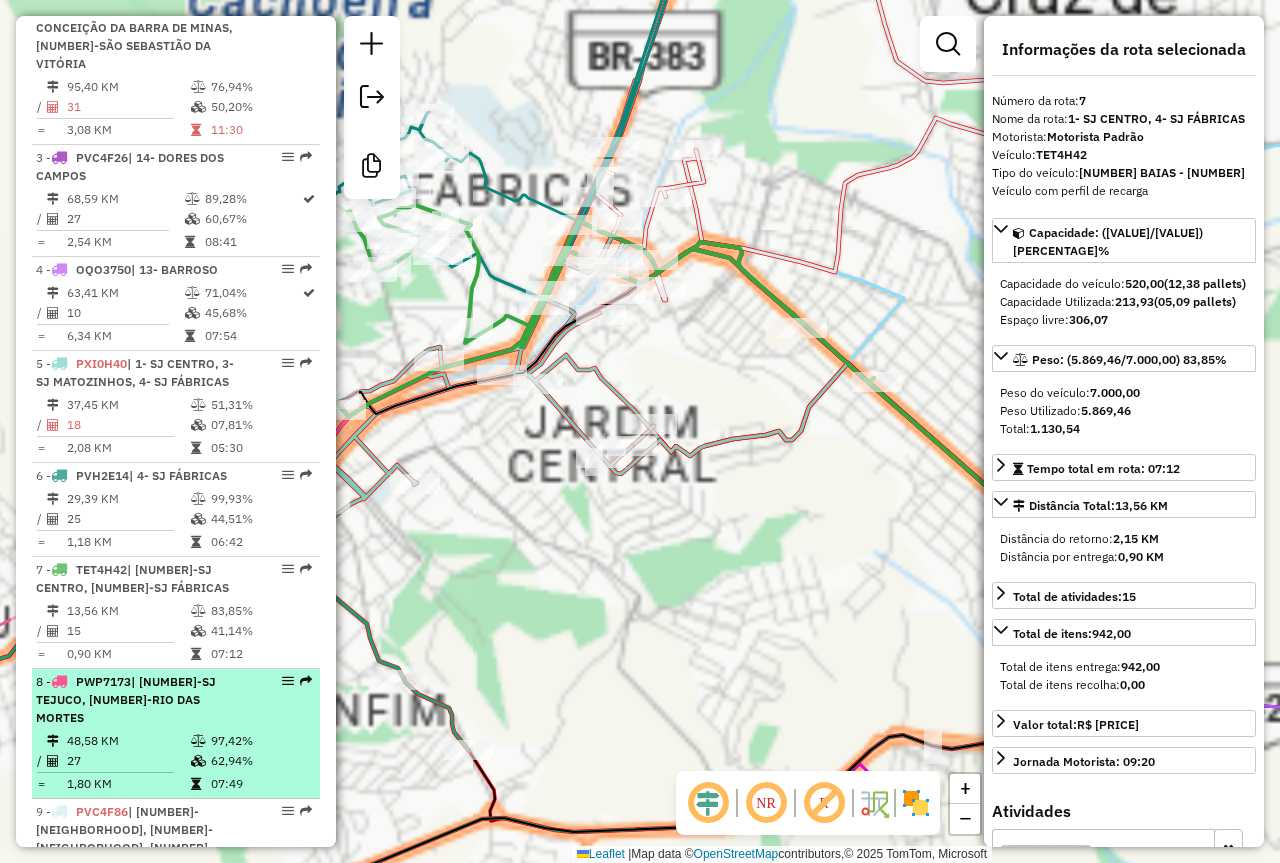 click at bounding box center (198, 761) 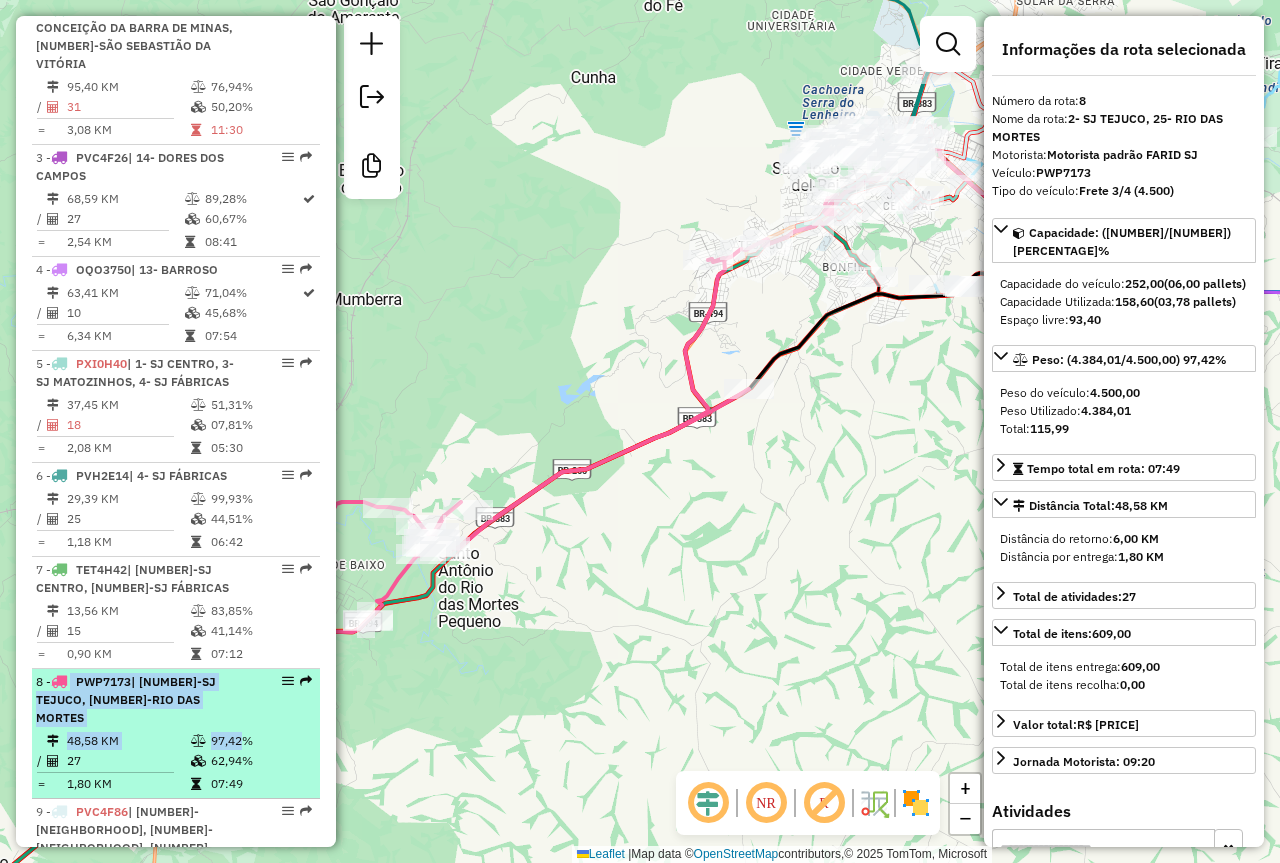 drag, startPoint x: 73, startPoint y: 662, endPoint x: 265, endPoint y: 716, distance: 199.44925 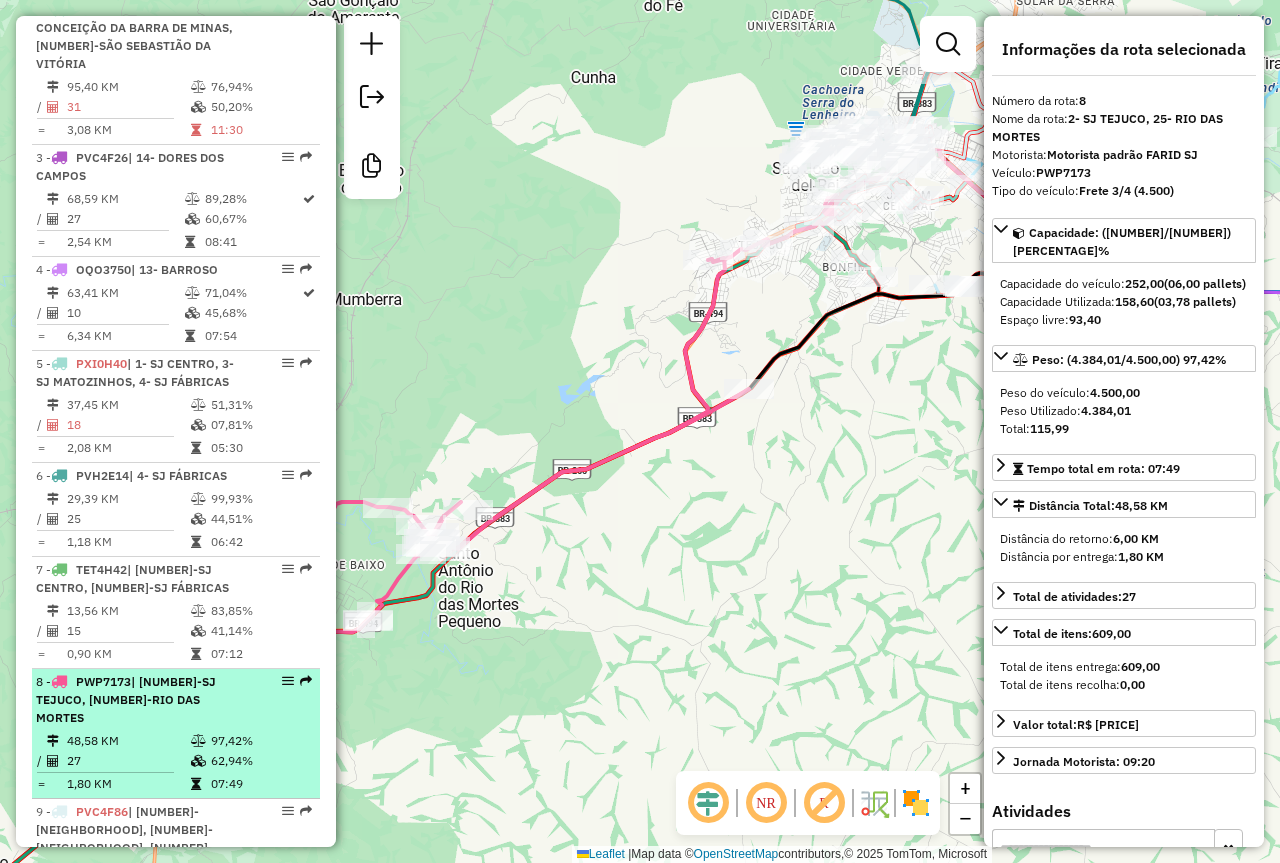 click on "97,42%" at bounding box center (260, 741) 